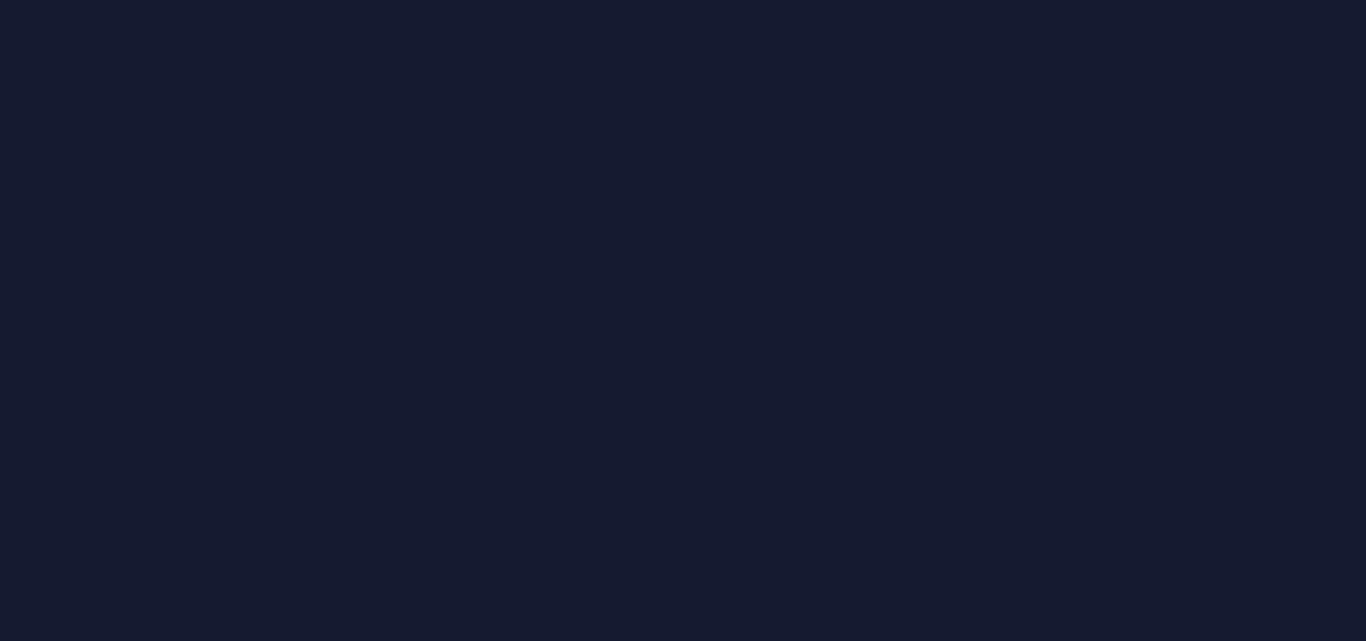 scroll, scrollTop: 0, scrollLeft: 0, axis: both 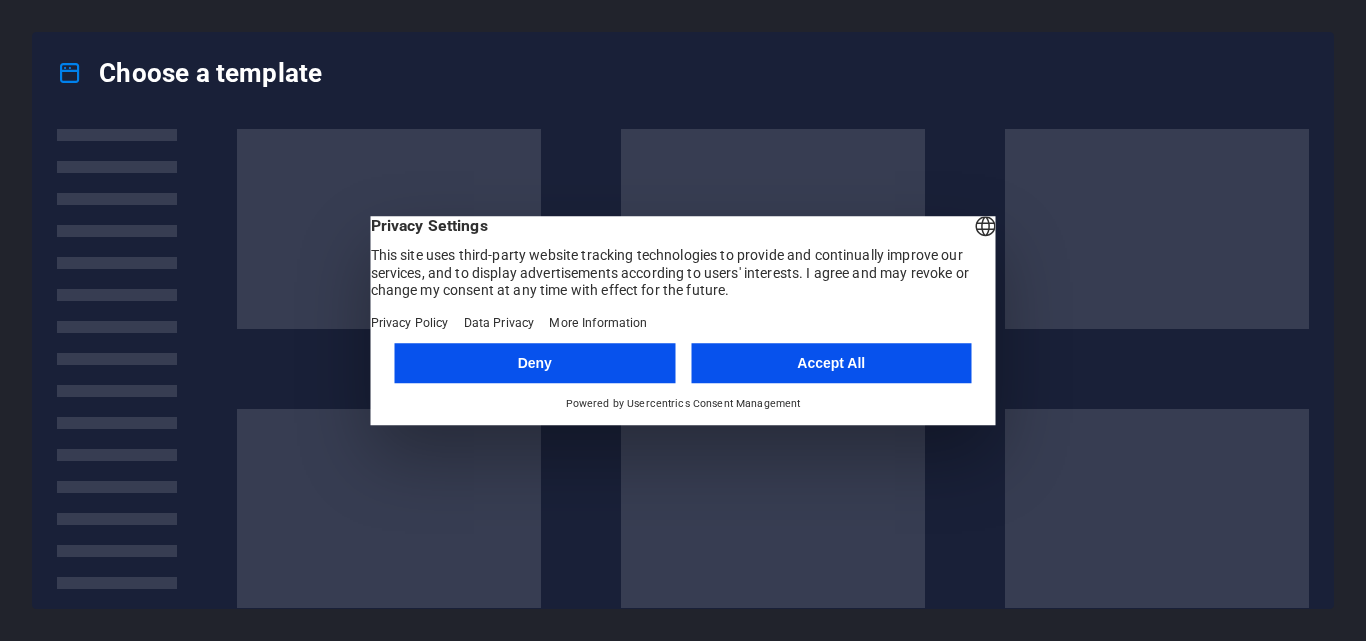 click on "Accept All" at bounding box center (831, 363) 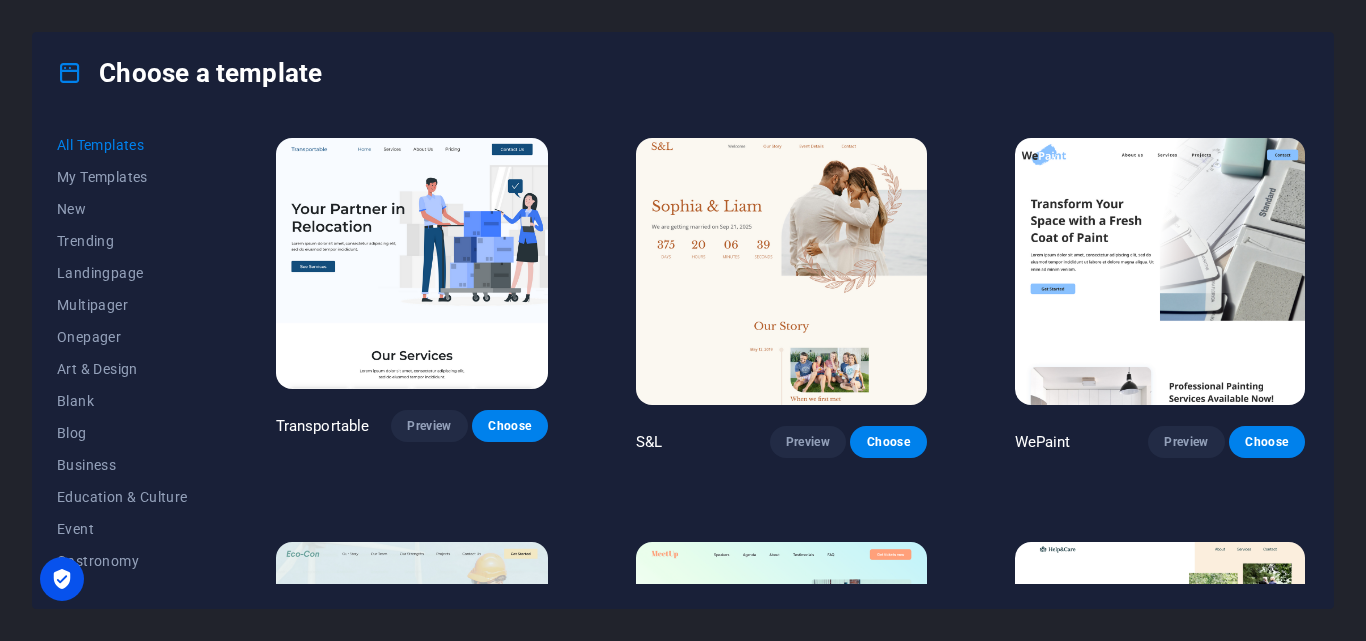 scroll, scrollTop: 800, scrollLeft: 0, axis: vertical 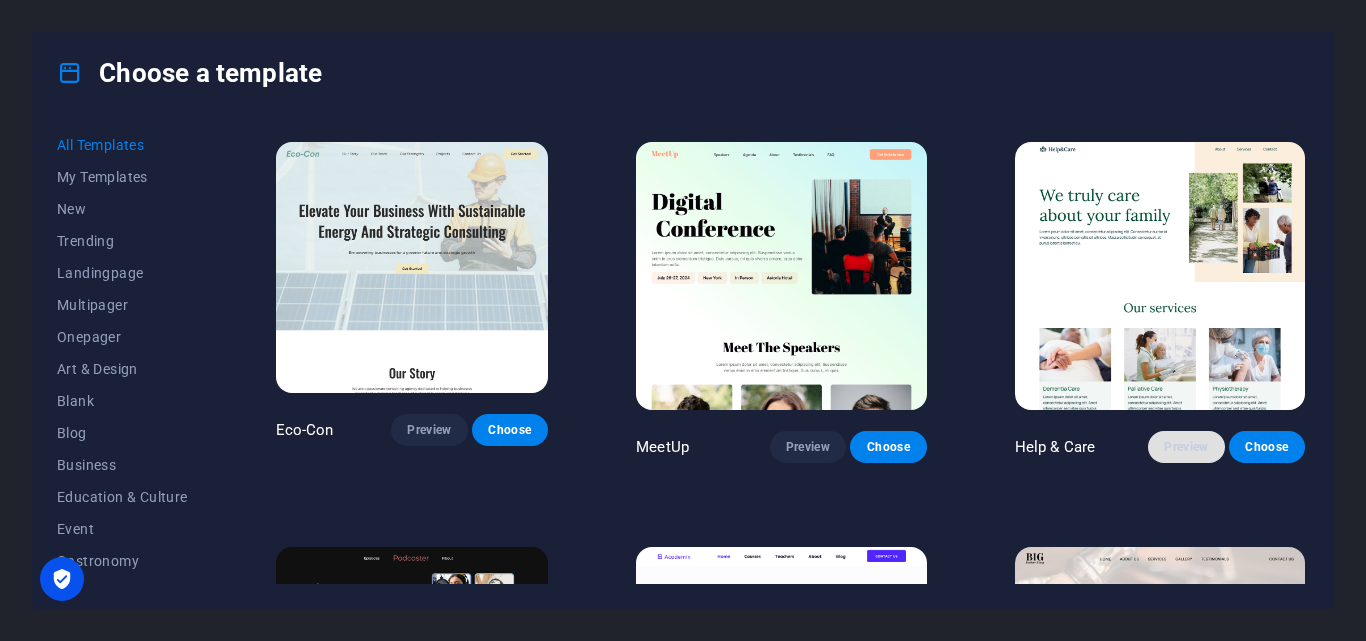 click on "Preview" at bounding box center [1186, 447] 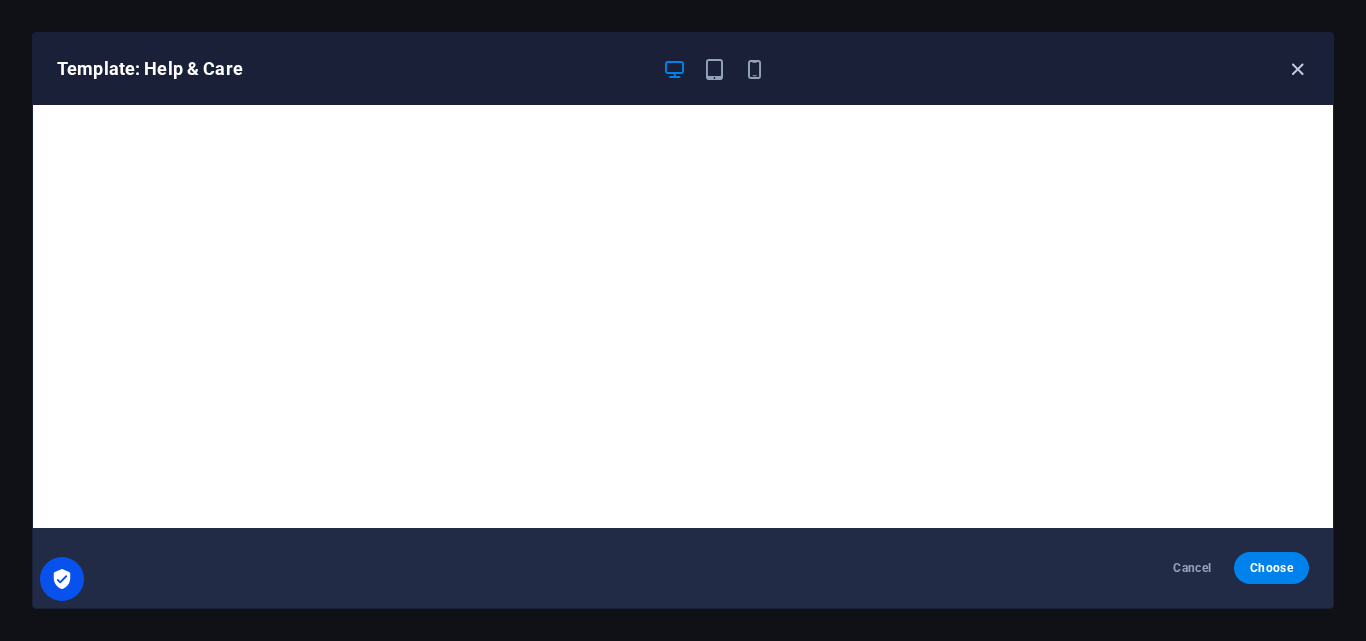 click at bounding box center [1297, 69] 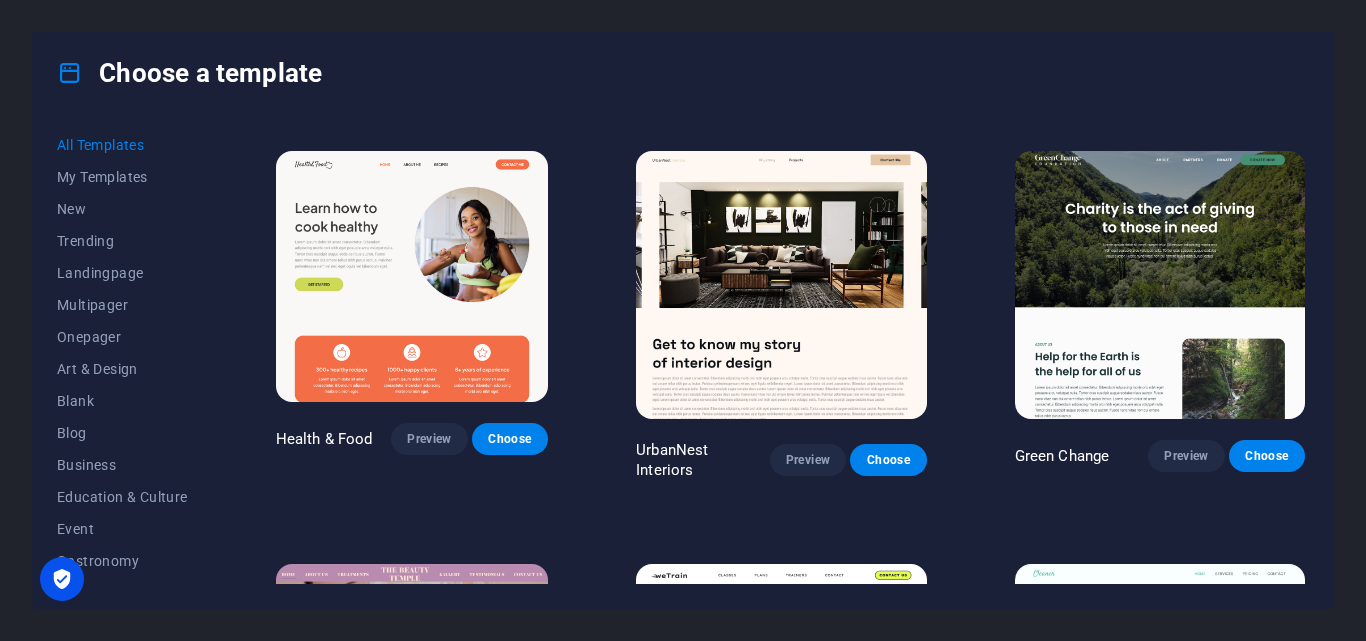 scroll, scrollTop: 2000, scrollLeft: 0, axis: vertical 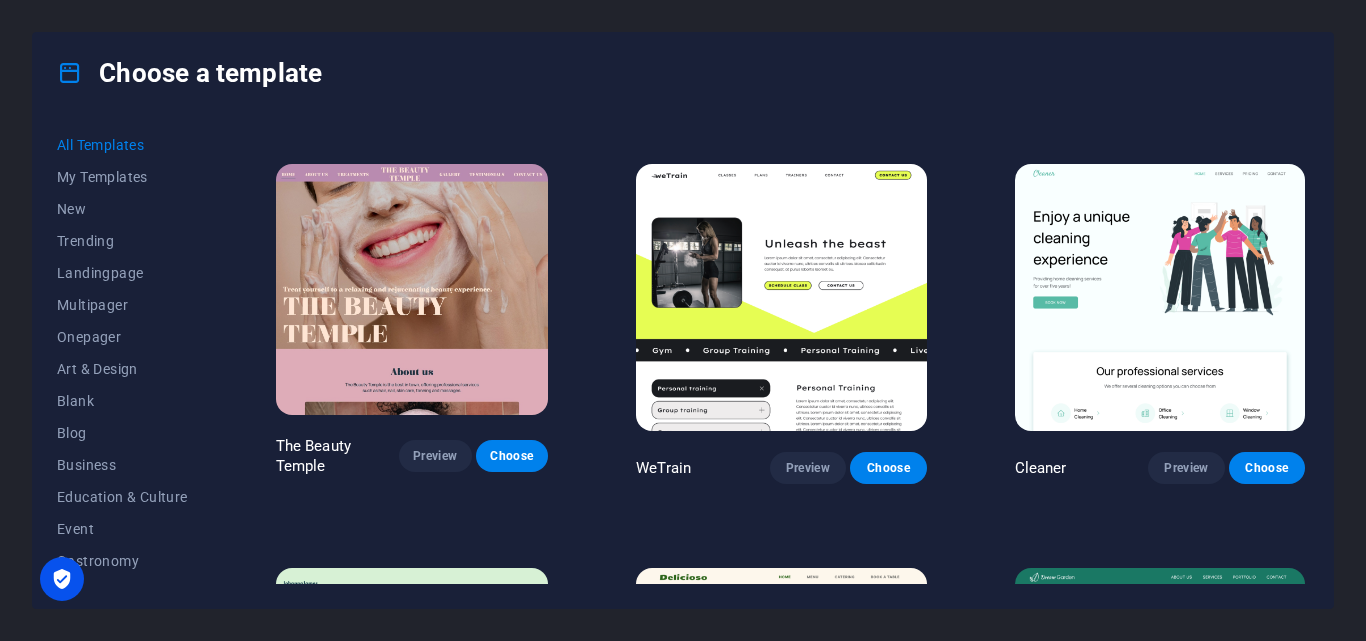 click at bounding box center (781, 298) 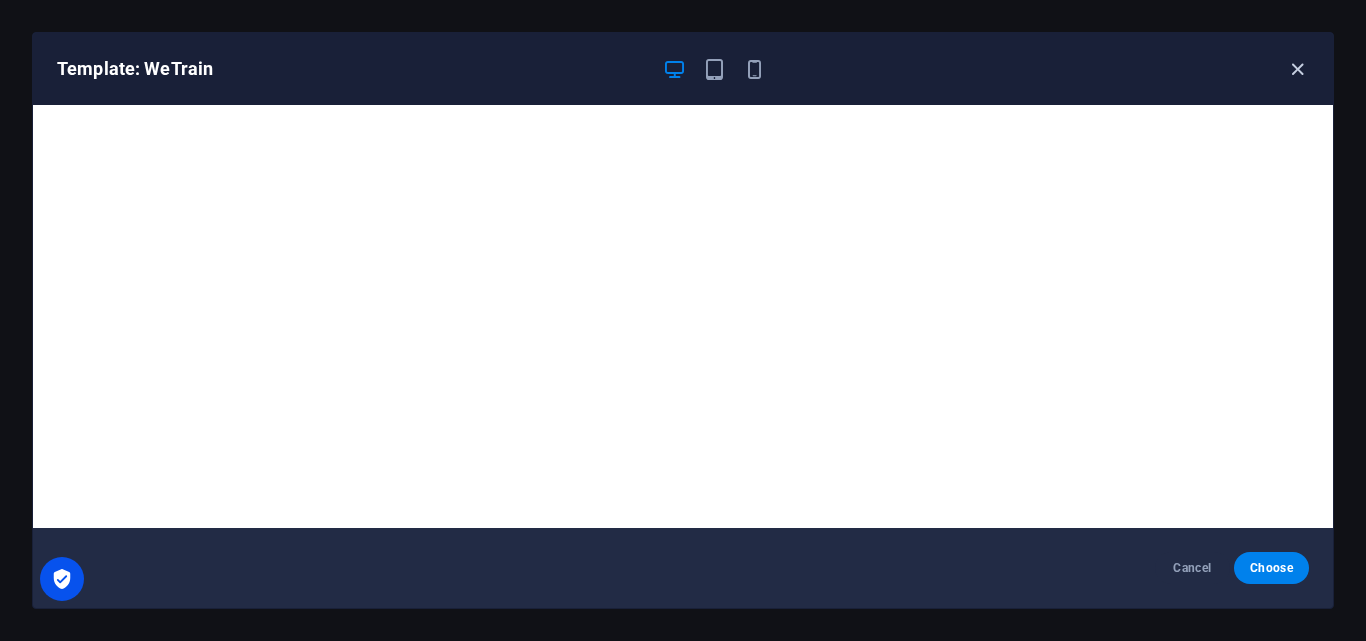 click at bounding box center [1297, 69] 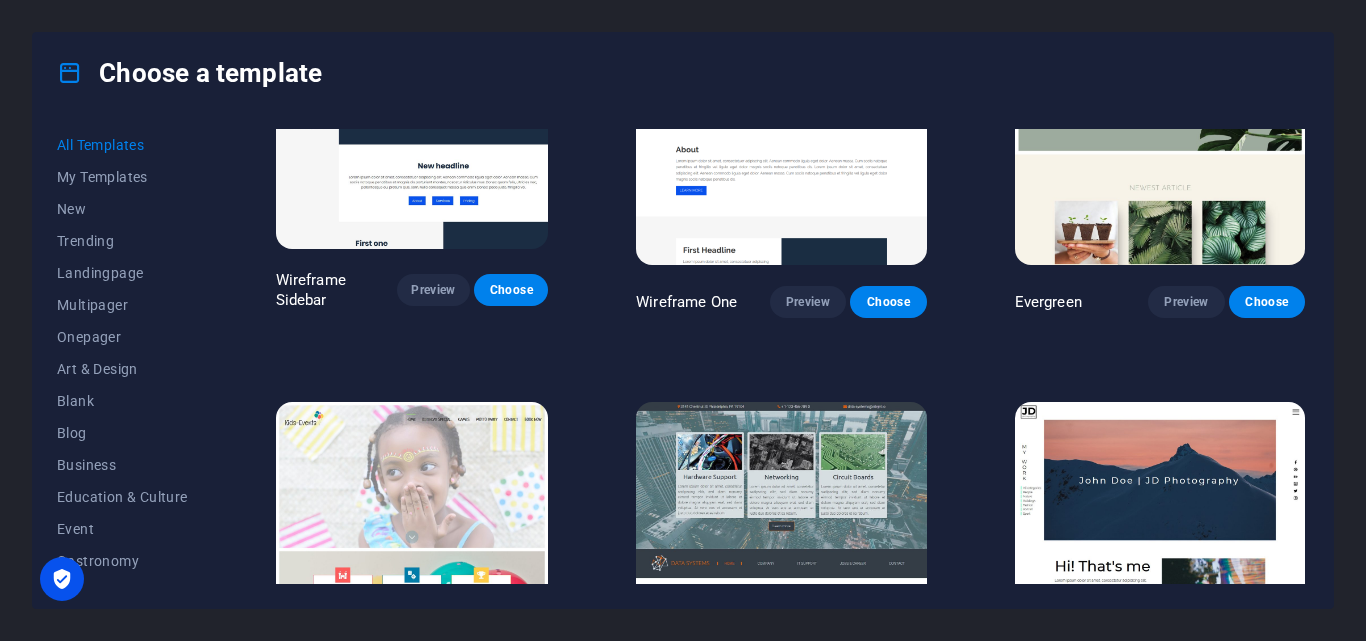 scroll, scrollTop: 6700, scrollLeft: 0, axis: vertical 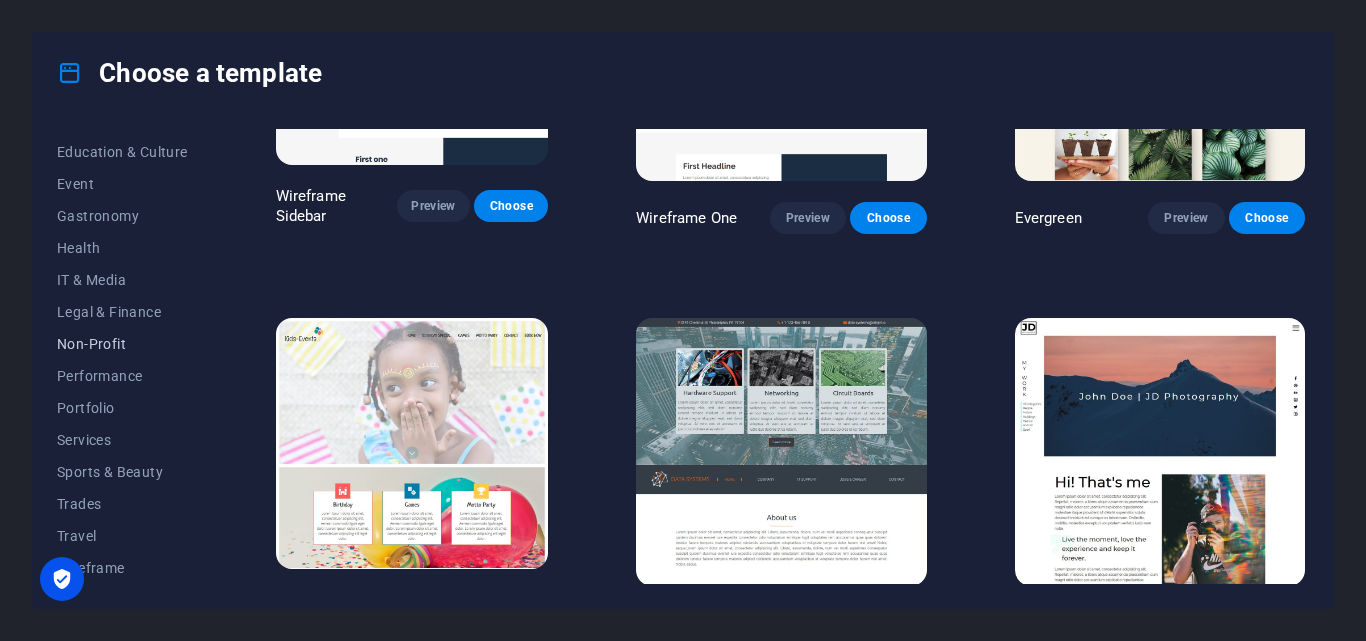 click on "Non-Profit" at bounding box center (122, 344) 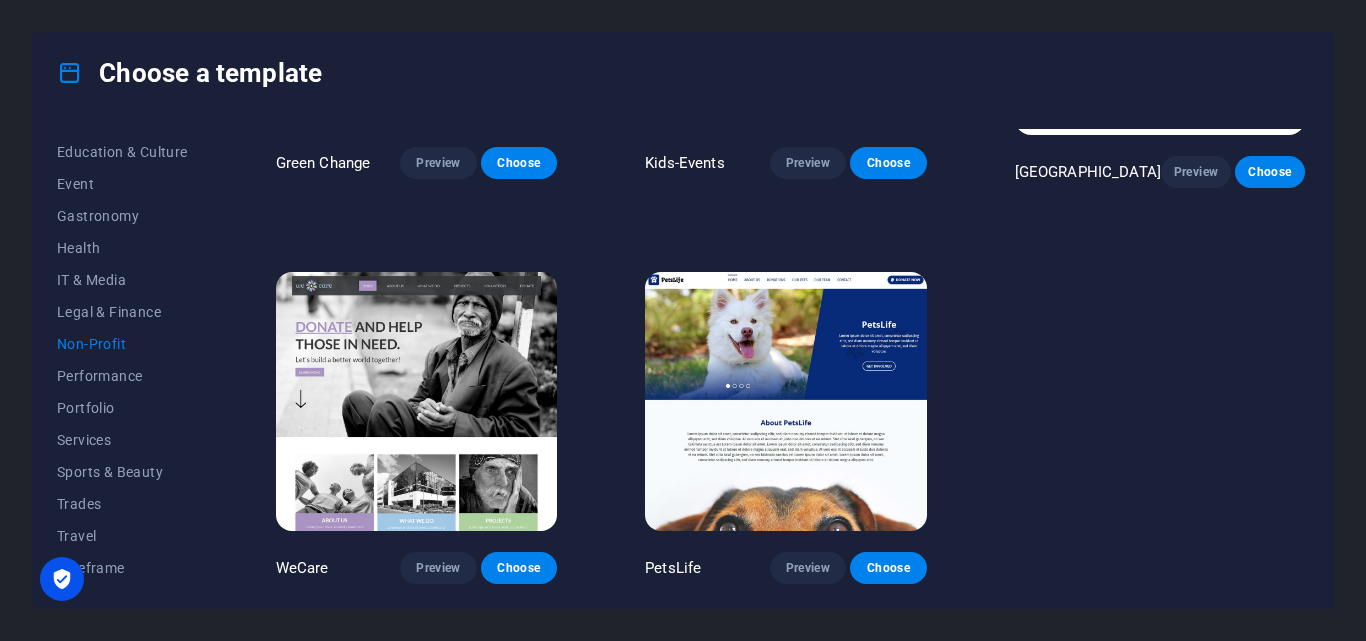 scroll, scrollTop: 0, scrollLeft: 0, axis: both 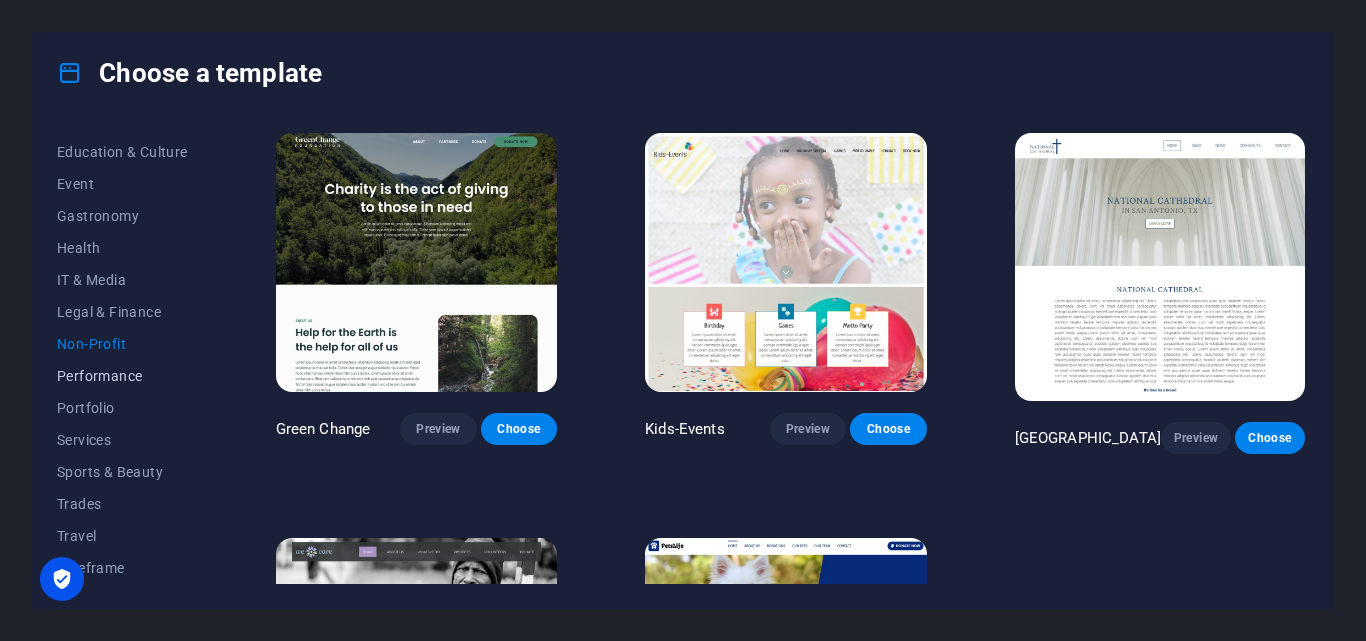 click on "Performance" at bounding box center [122, 376] 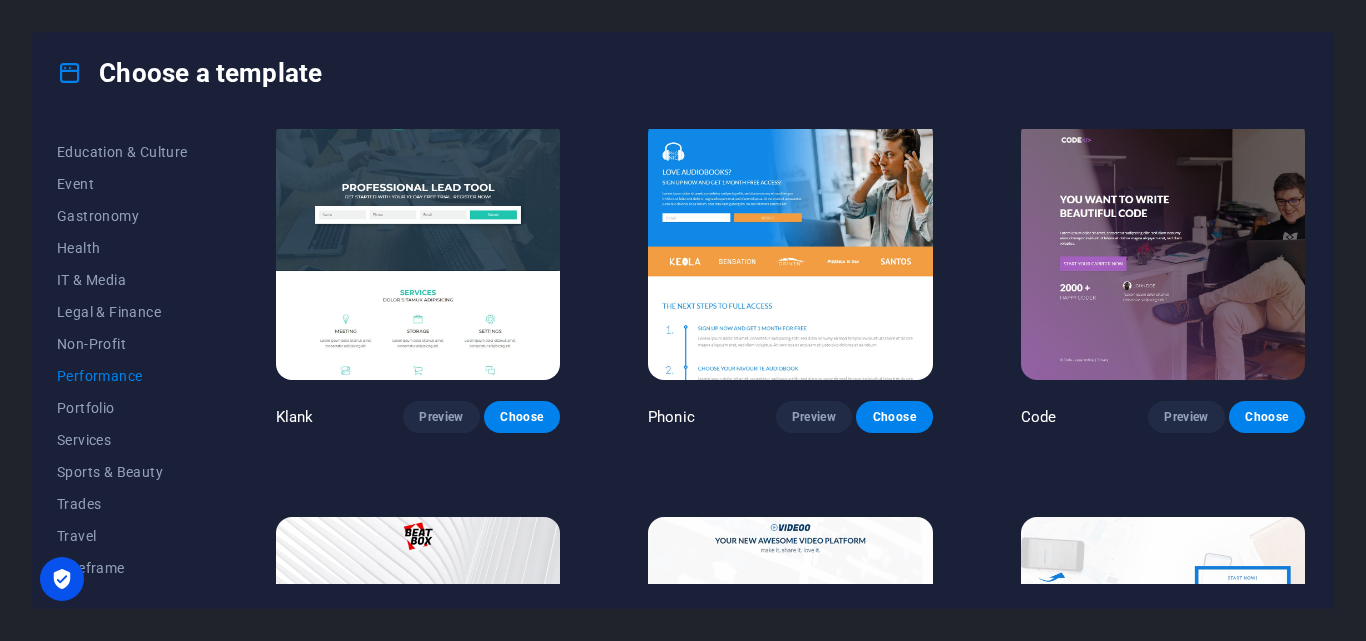 scroll, scrollTop: 0, scrollLeft: 0, axis: both 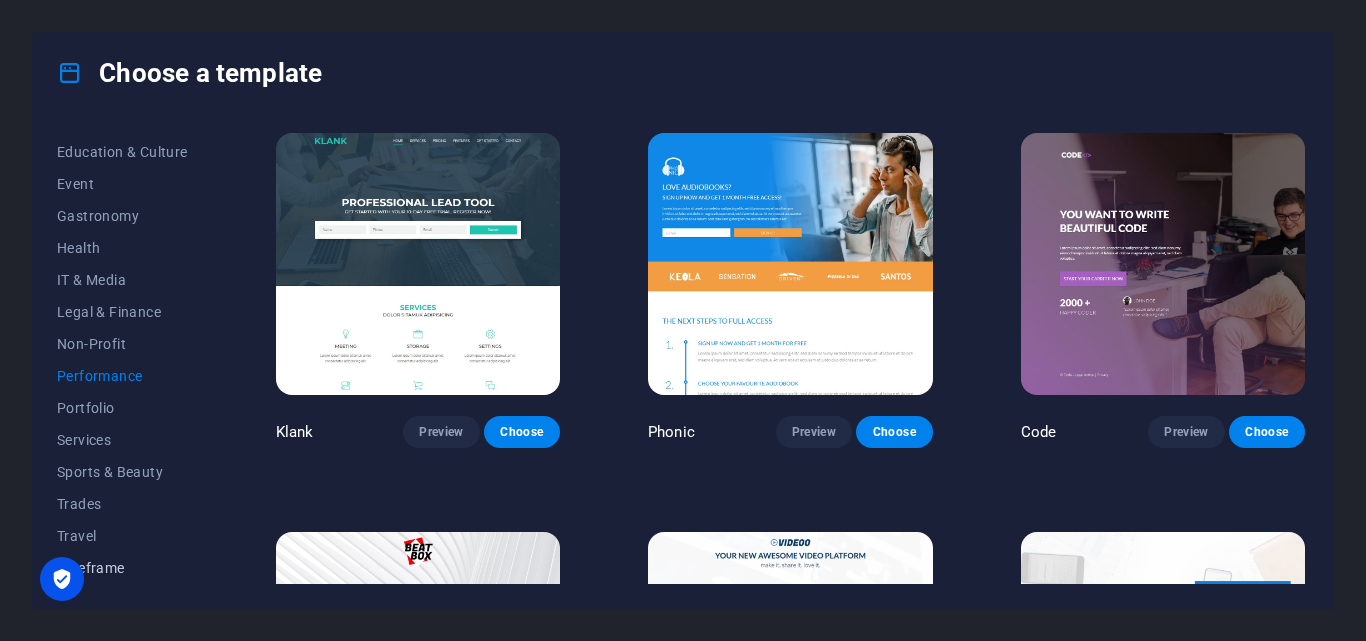 drag, startPoint x: 103, startPoint y: 570, endPoint x: 95, endPoint y: 557, distance: 15.264338 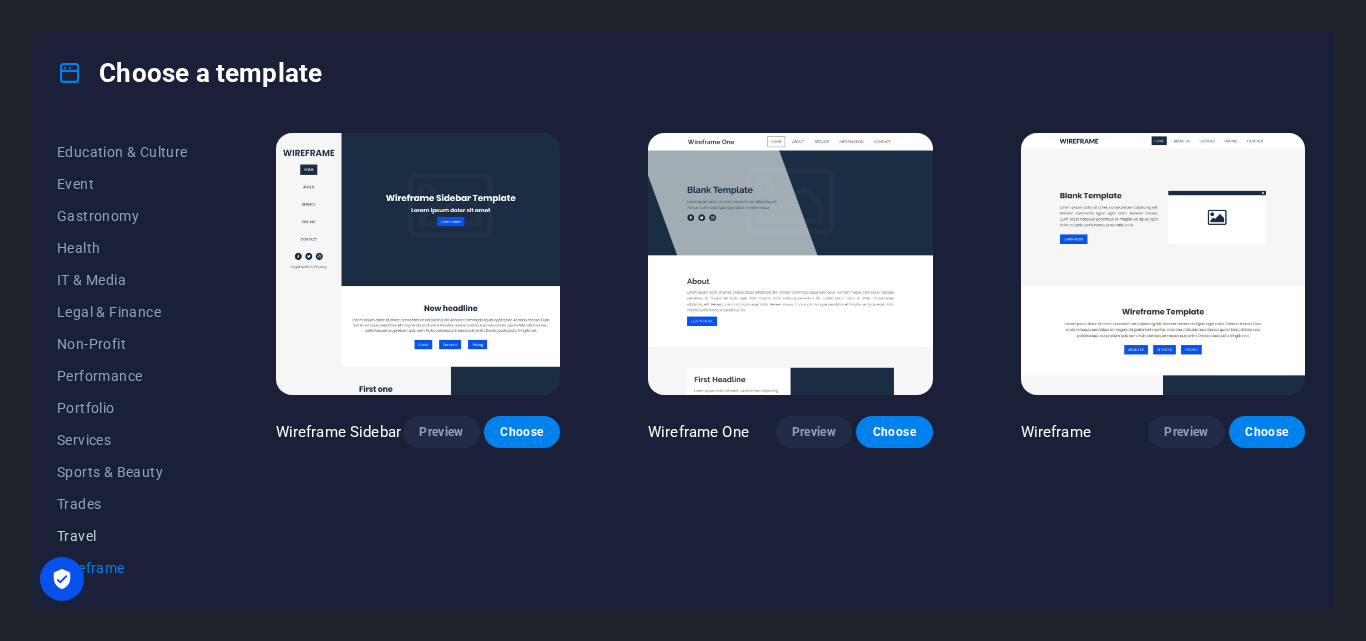 click on "Travel" at bounding box center [122, 536] 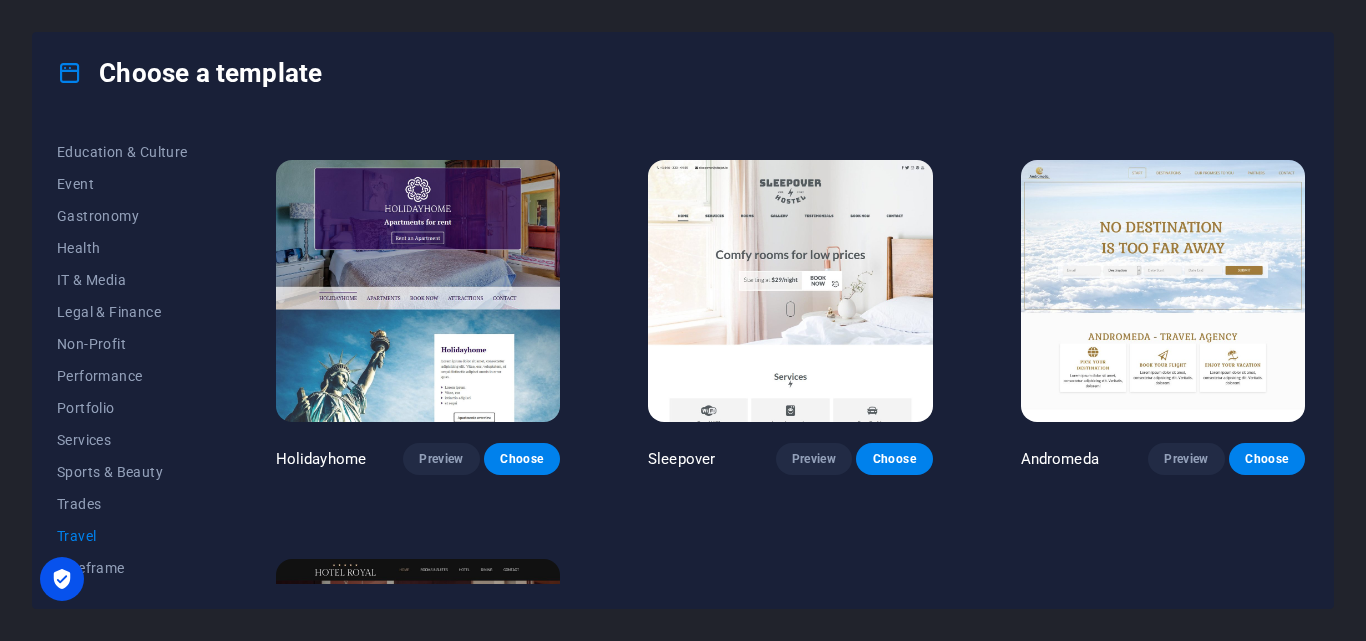 scroll, scrollTop: 255, scrollLeft: 0, axis: vertical 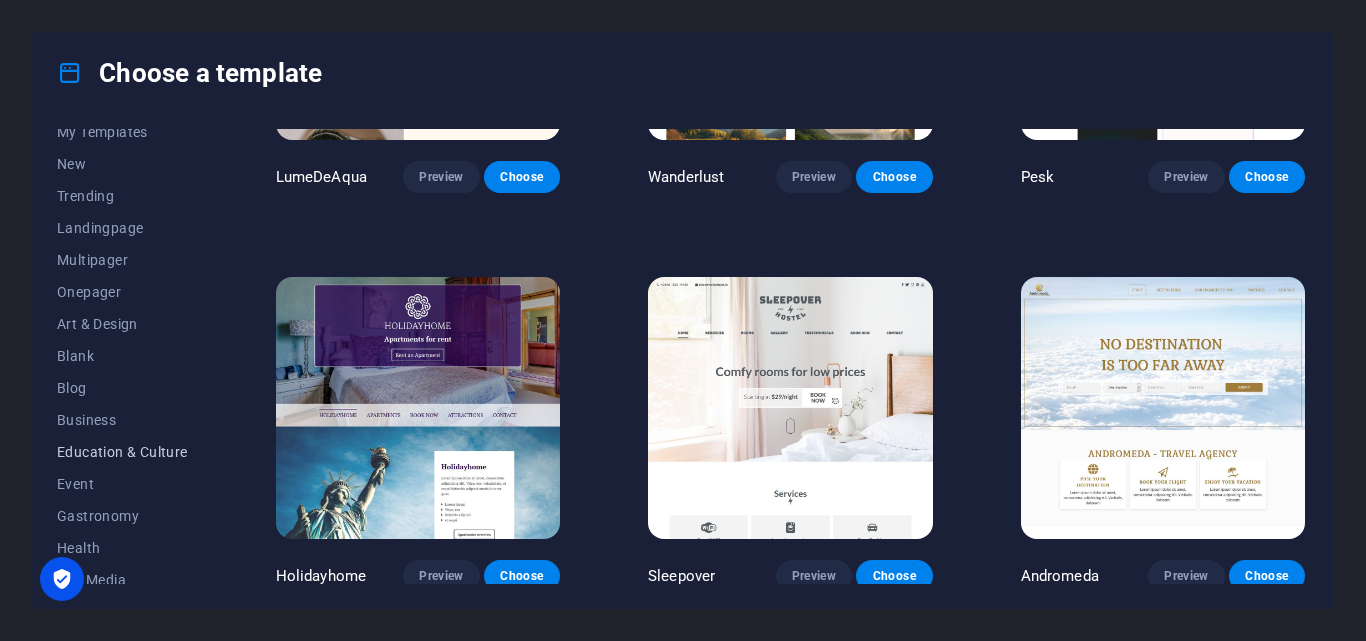 click on "Education & Culture" at bounding box center (122, 452) 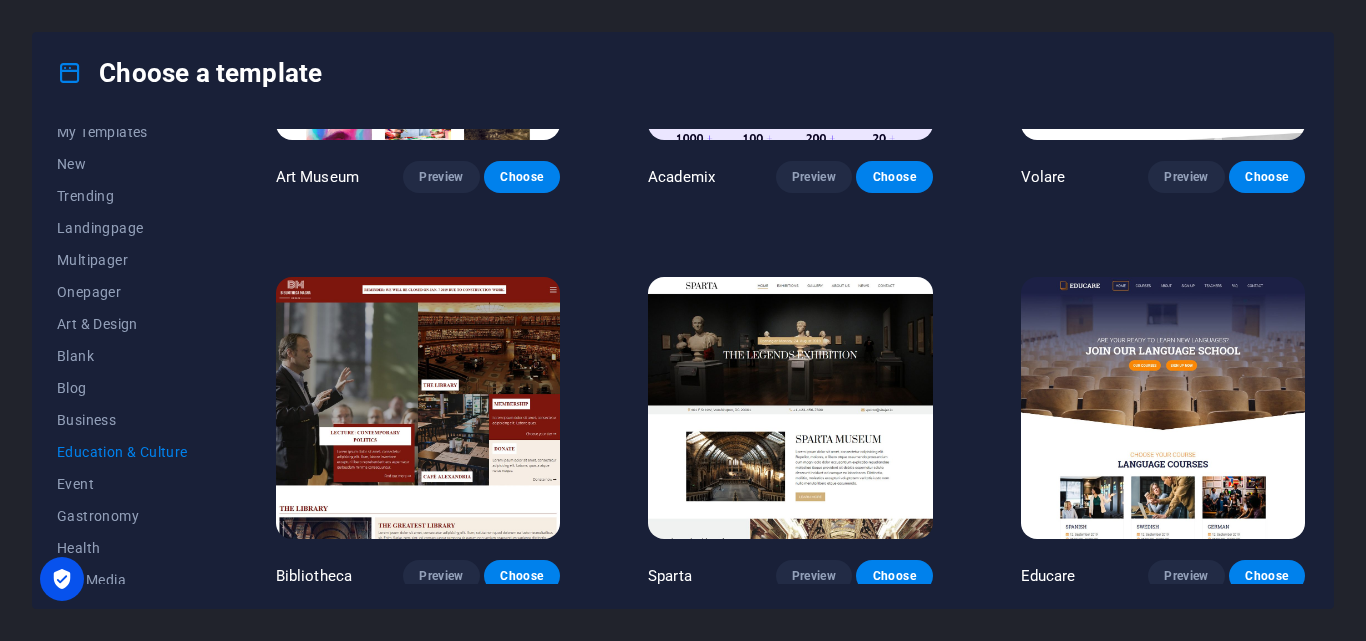 scroll, scrollTop: 0, scrollLeft: 0, axis: both 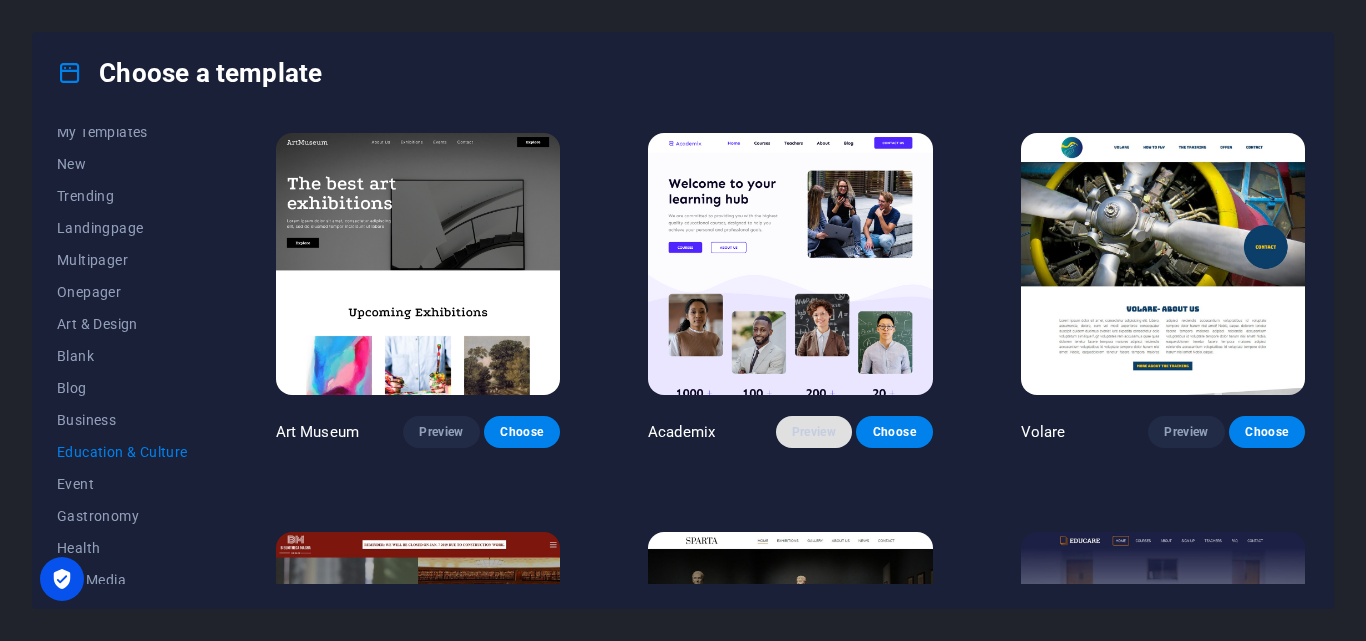click on "Preview" at bounding box center (814, 432) 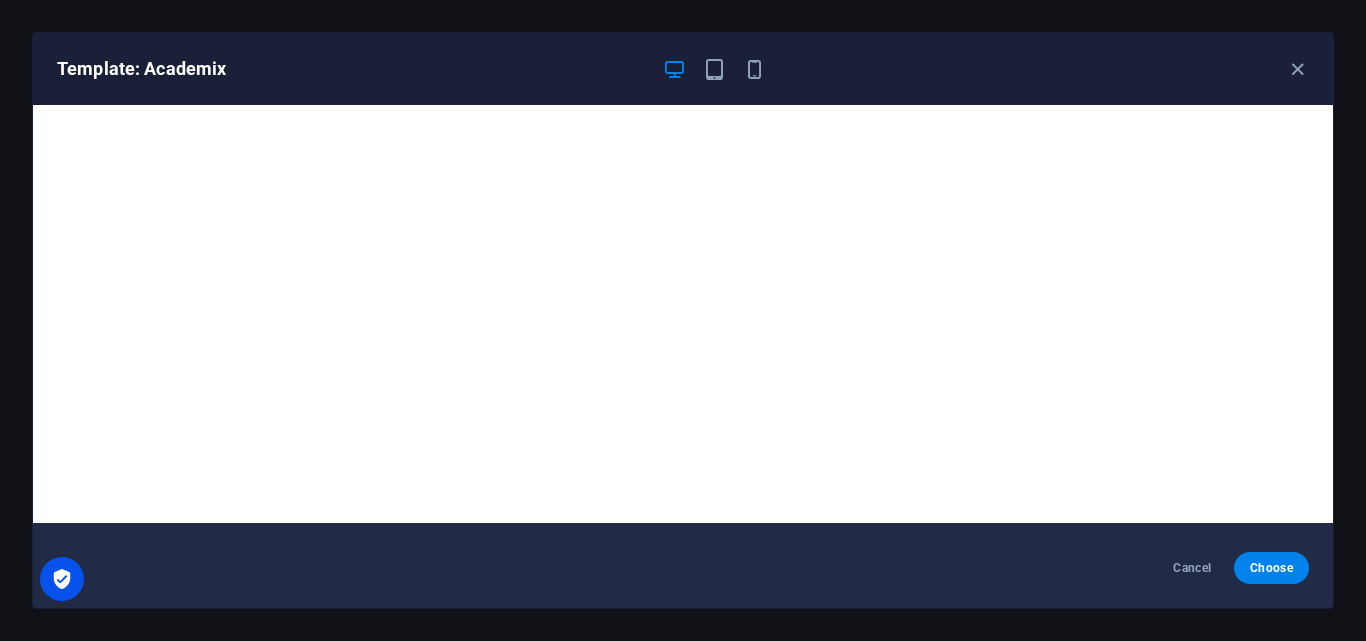 scroll, scrollTop: 0, scrollLeft: 0, axis: both 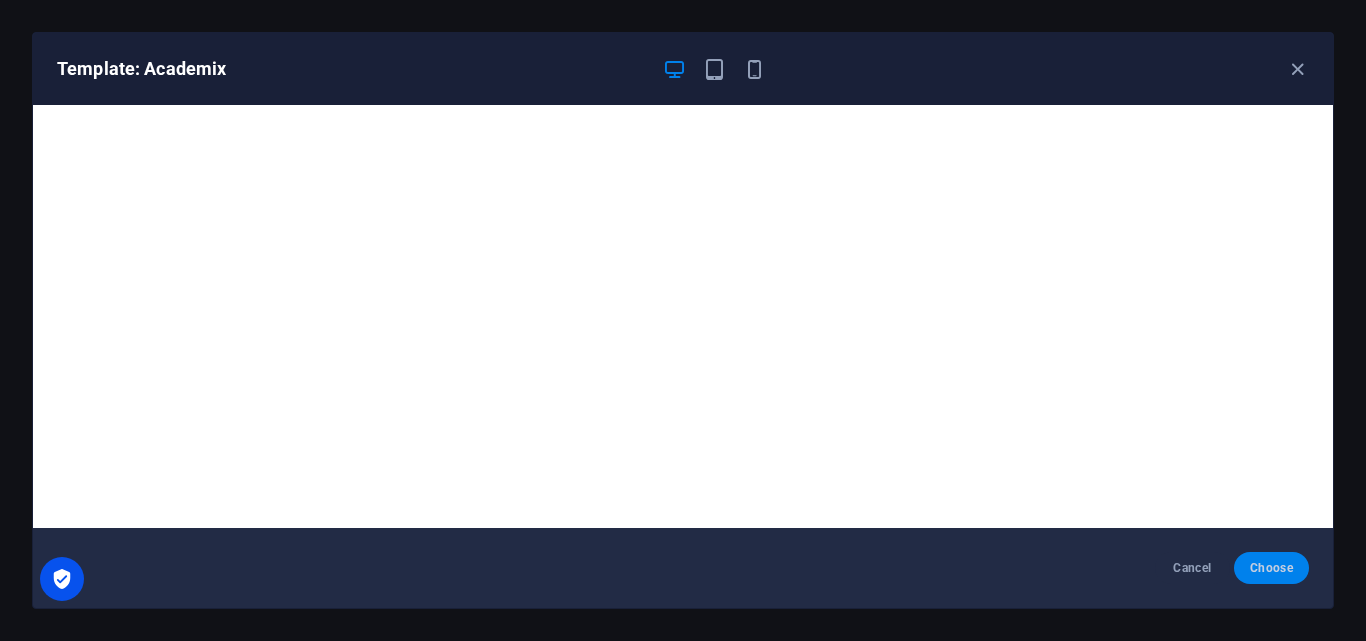 click on "Choose" at bounding box center (1271, 568) 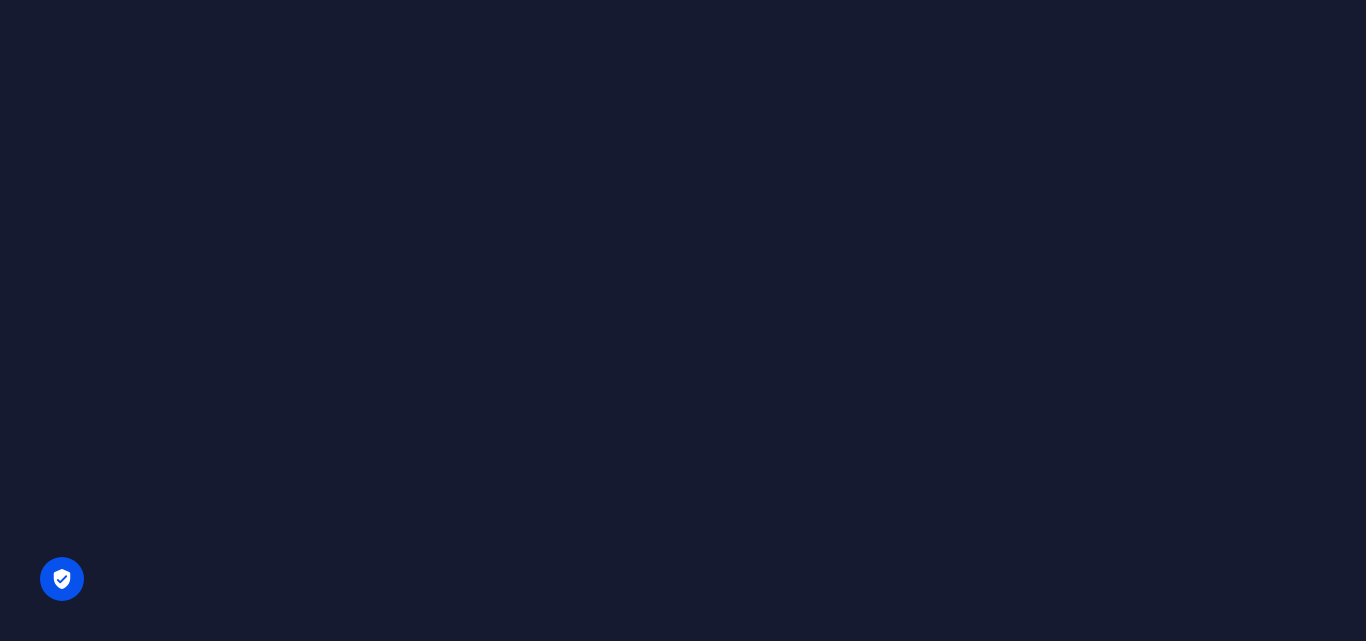 scroll, scrollTop: 0, scrollLeft: 0, axis: both 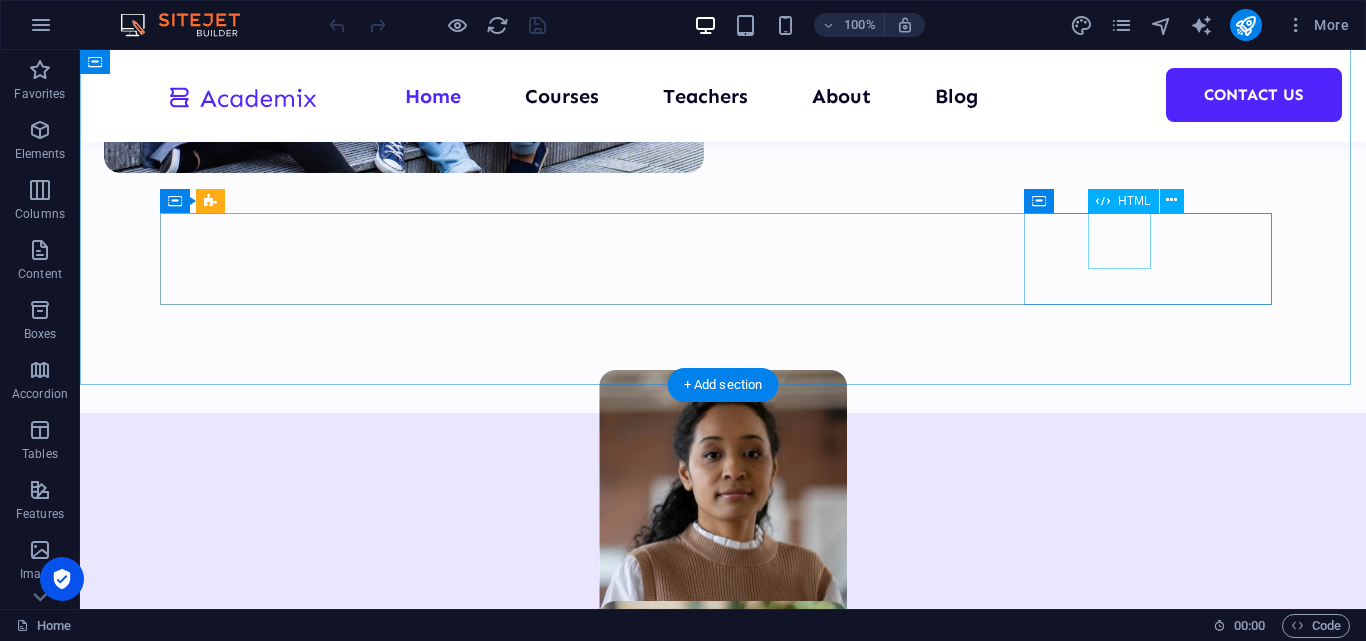 click on "20" at bounding box center [291, 1967] 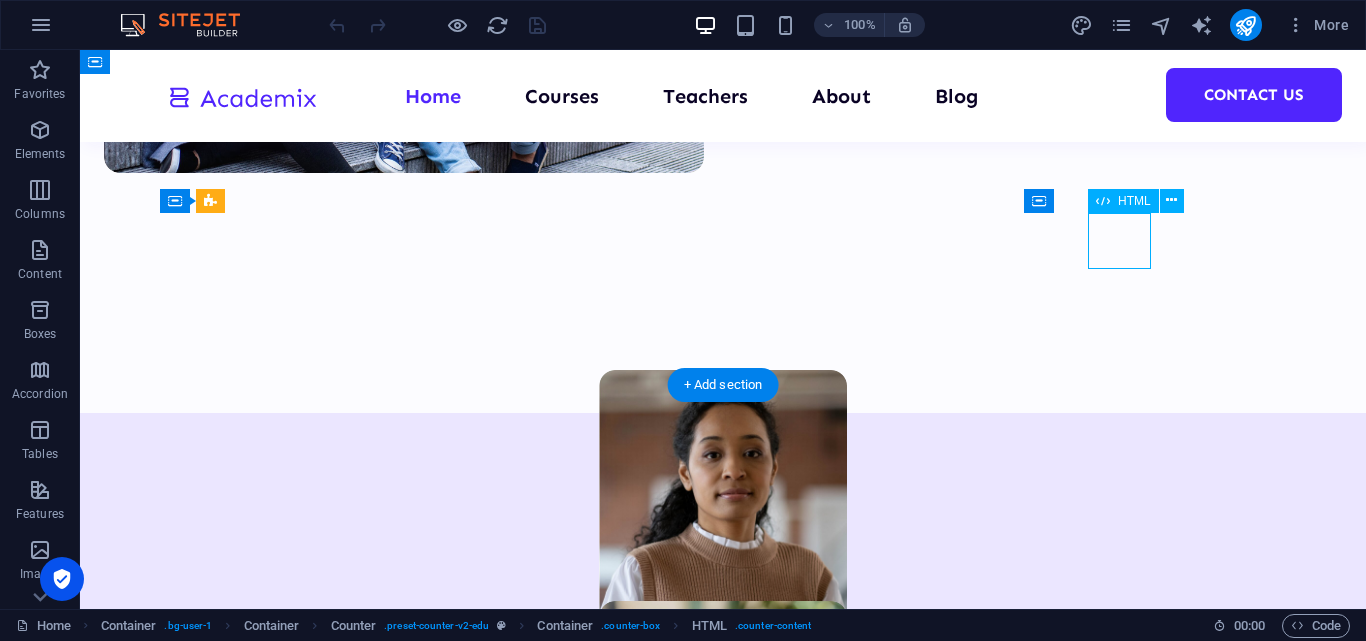 click on "20" at bounding box center [291, 1967] 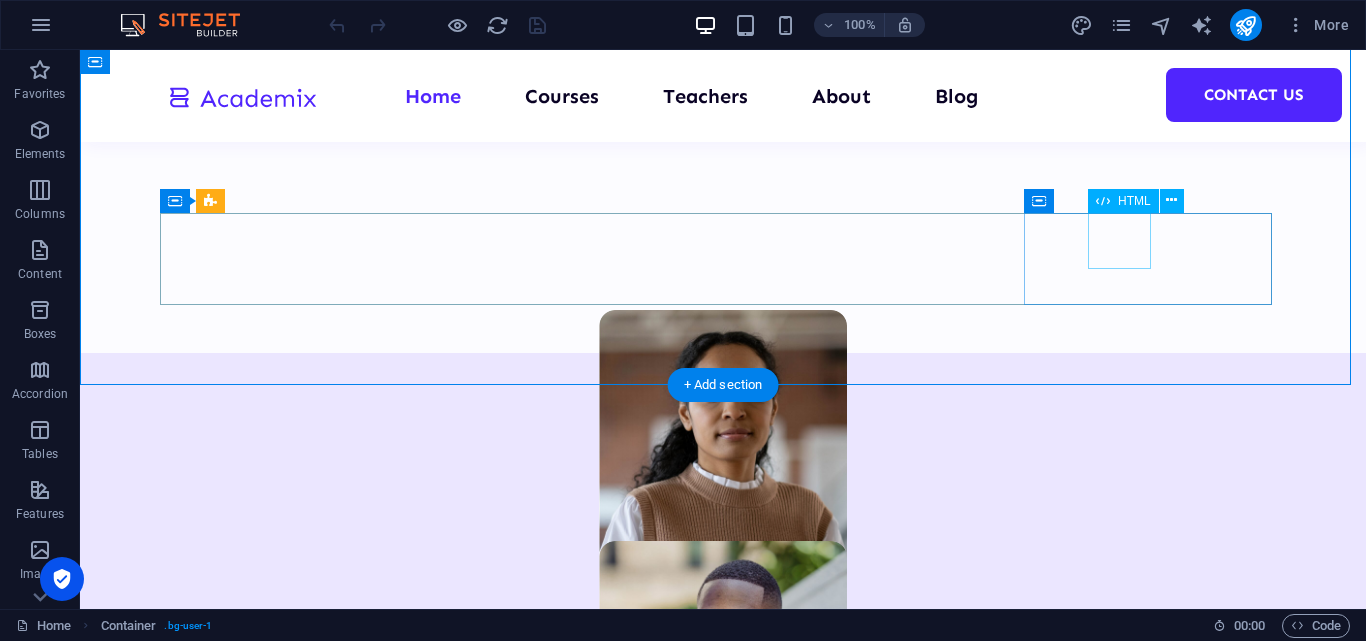 scroll, scrollTop: 1000, scrollLeft: 0, axis: vertical 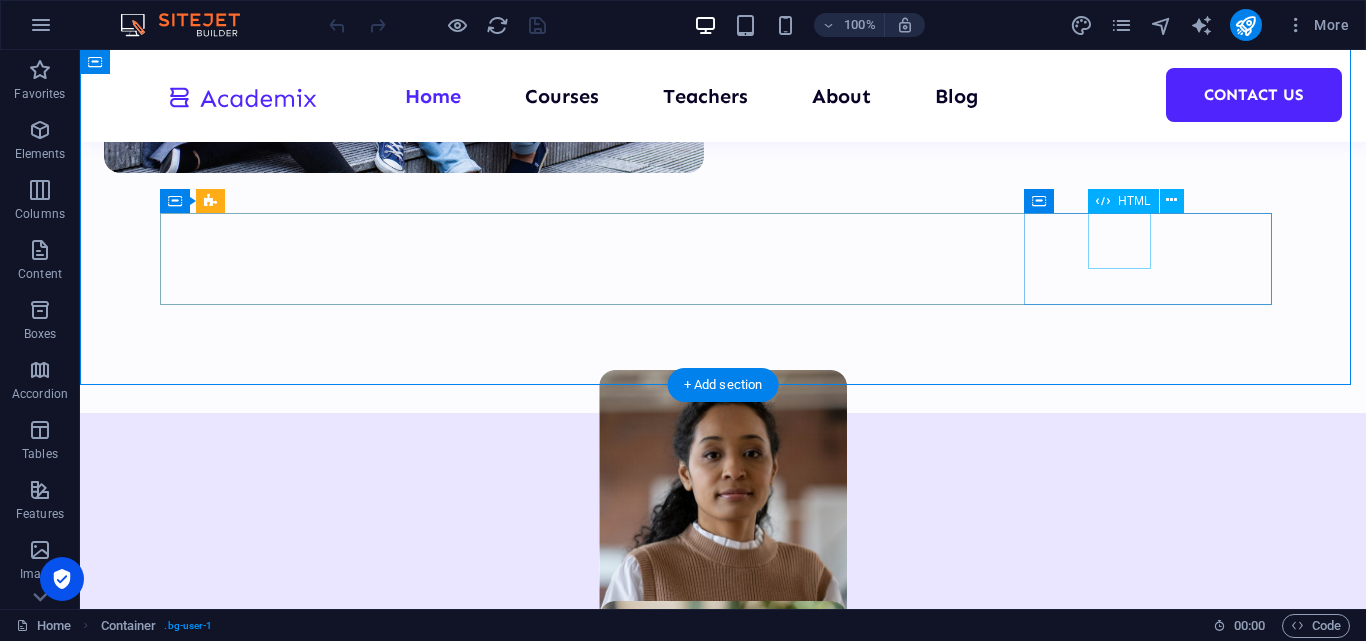 click on "20" at bounding box center [291, 1967] 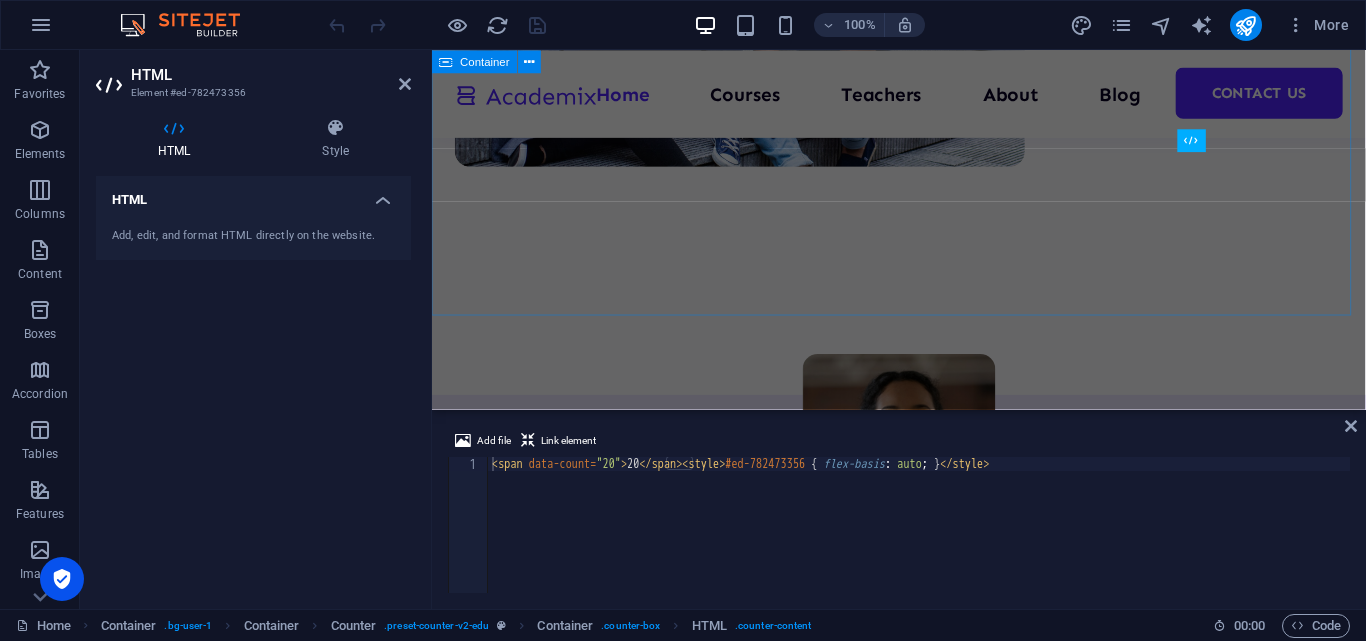 click on "1000 Students 100 Courses 200 Reviews 20 TEACHERS" at bounding box center (923, 1192) 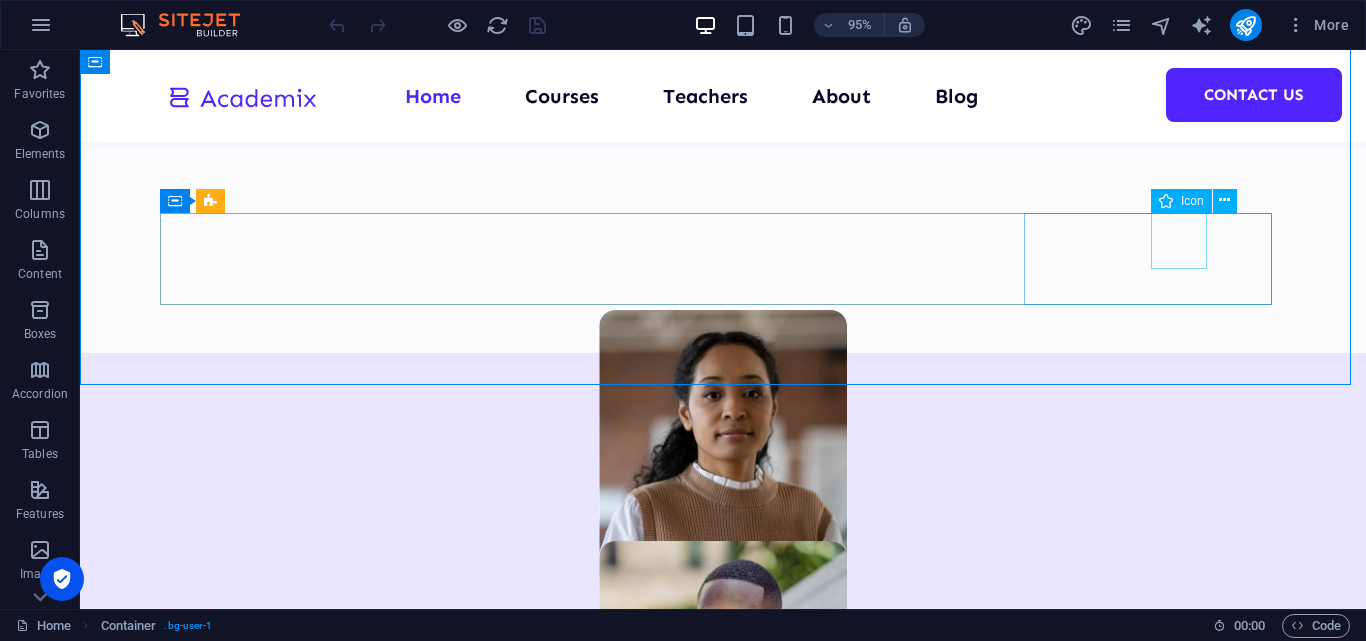 scroll, scrollTop: 1000, scrollLeft: 0, axis: vertical 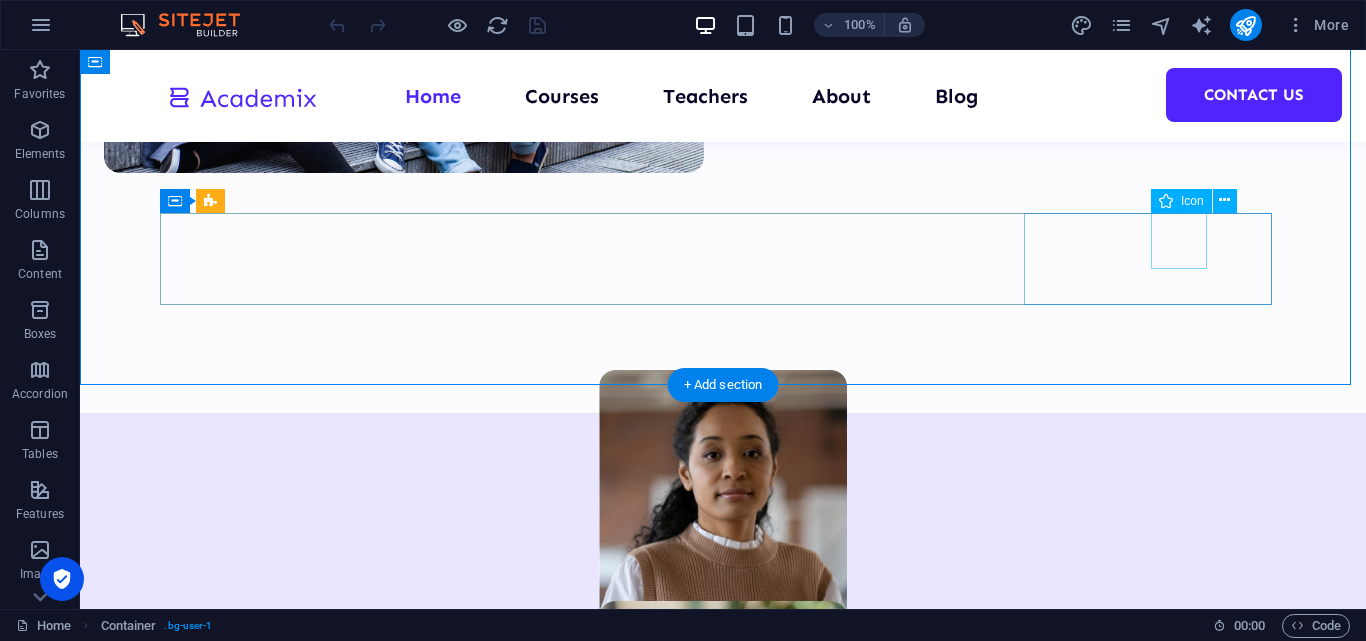 click at bounding box center [291, 2027] 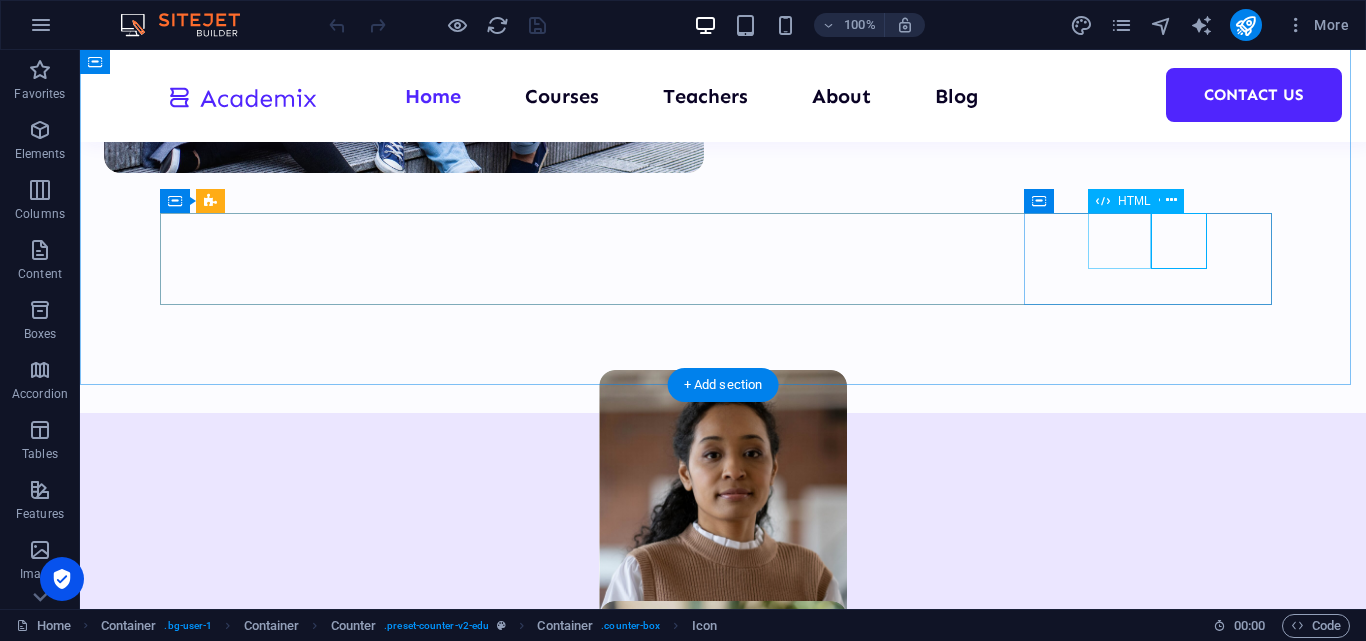 click on "20" at bounding box center [291, 1967] 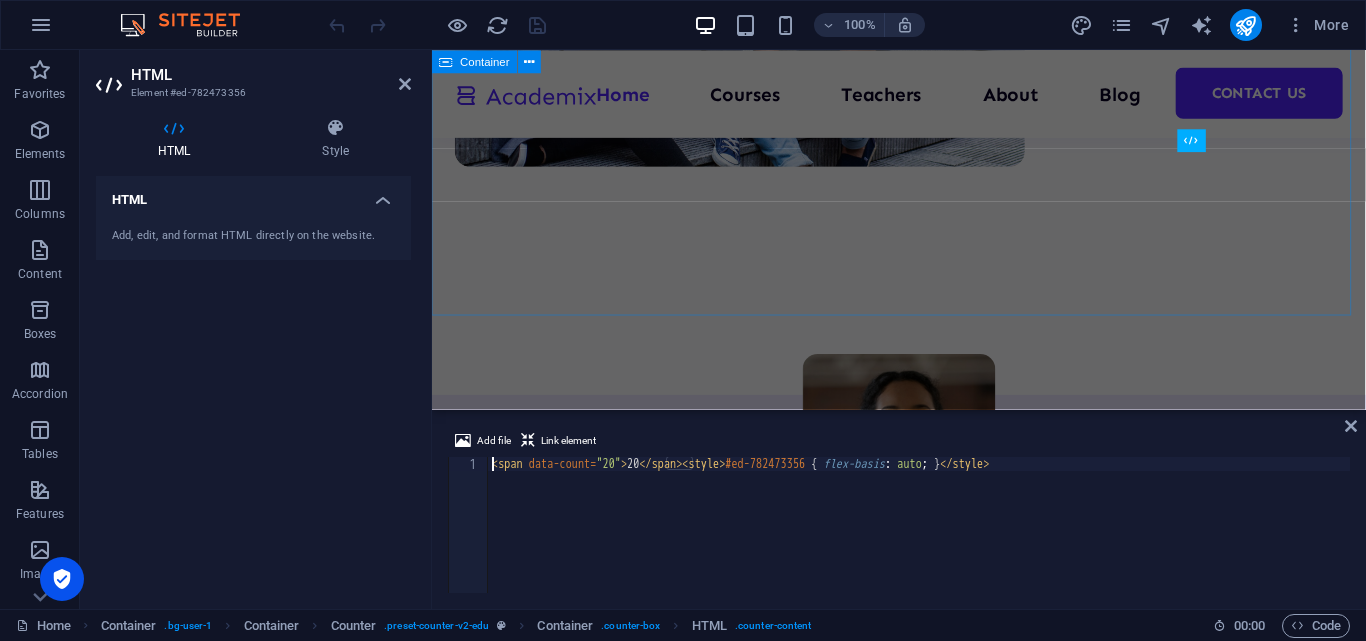 click on "1000 Students 100 Courses 200 Reviews 20 TEACHERS" at bounding box center [923, 1192] 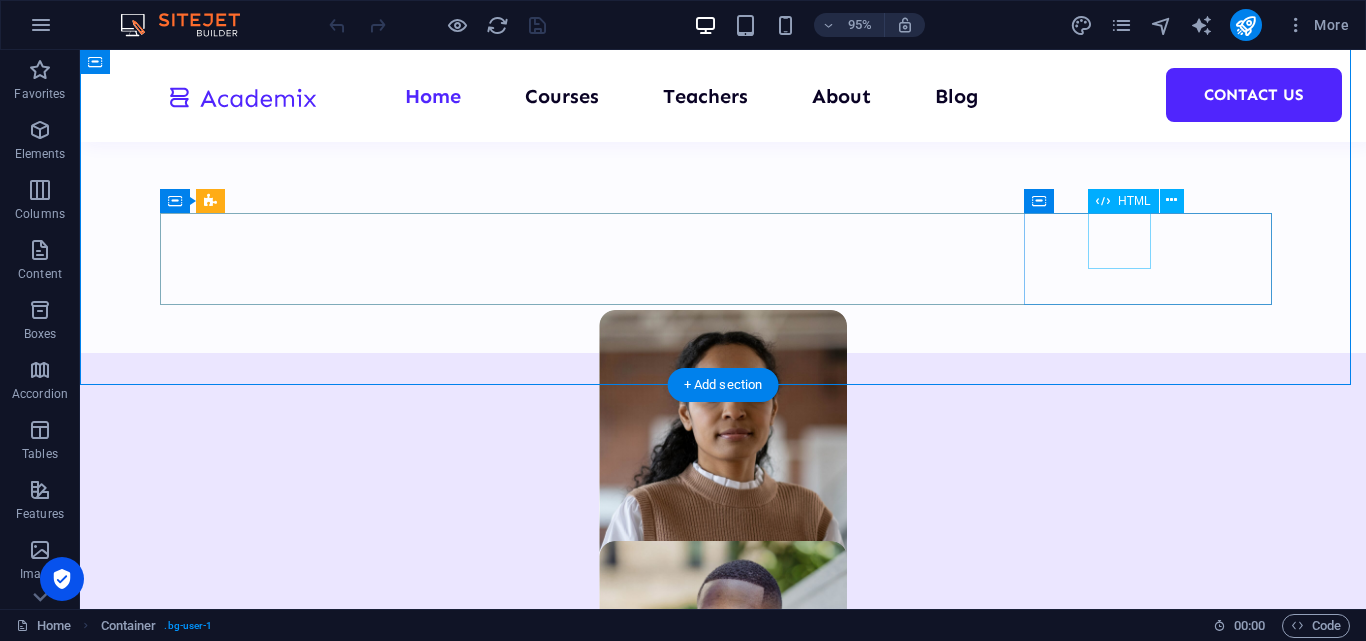 scroll, scrollTop: 1000, scrollLeft: 0, axis: vertical 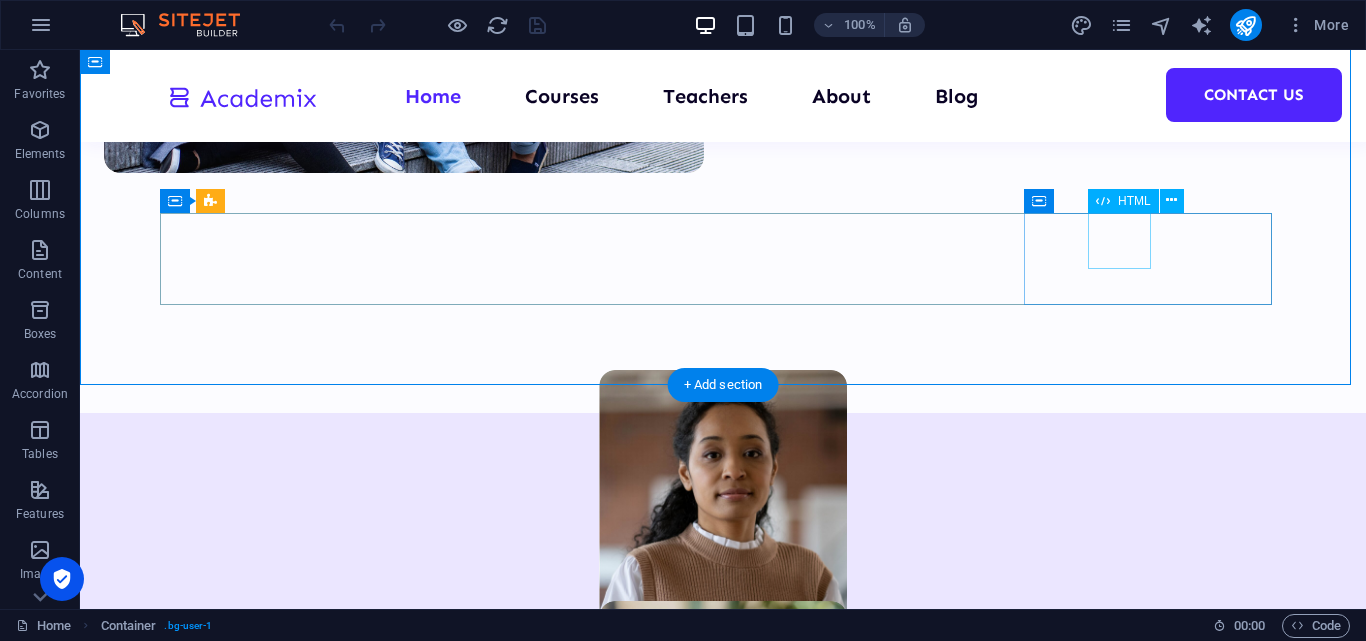 click on "20" at bounding box center (291, 1967) 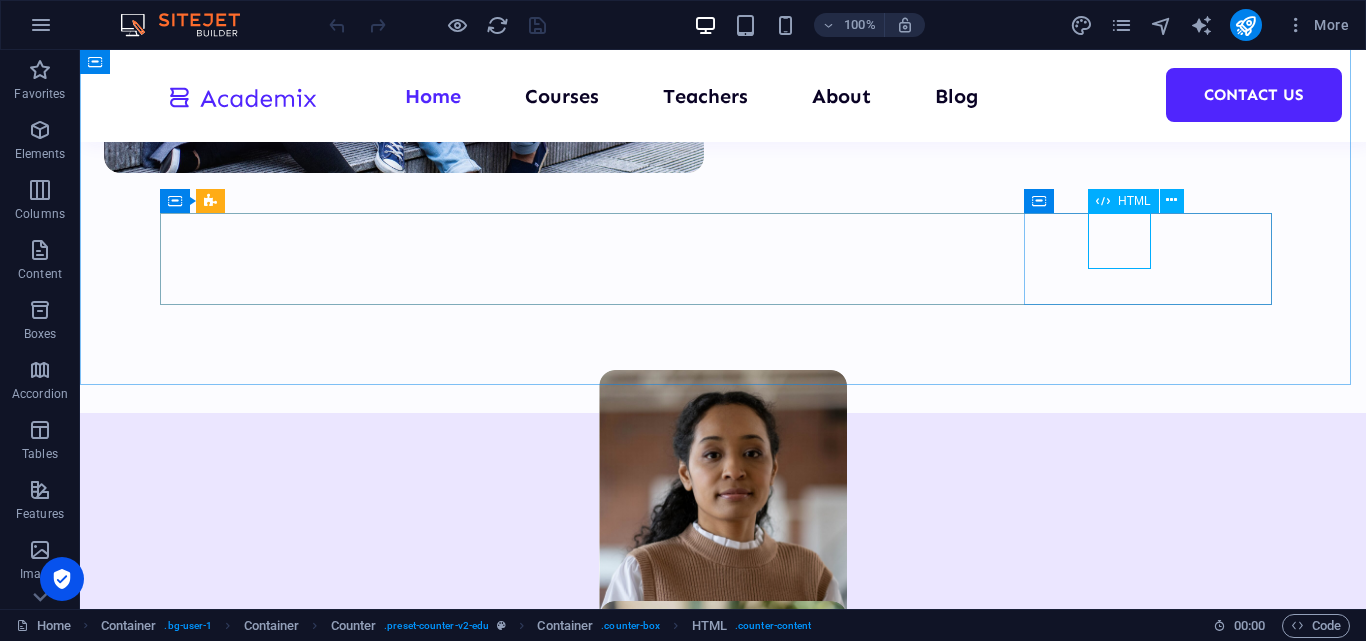 click on "HTML" at bounding box center (1123, 201) 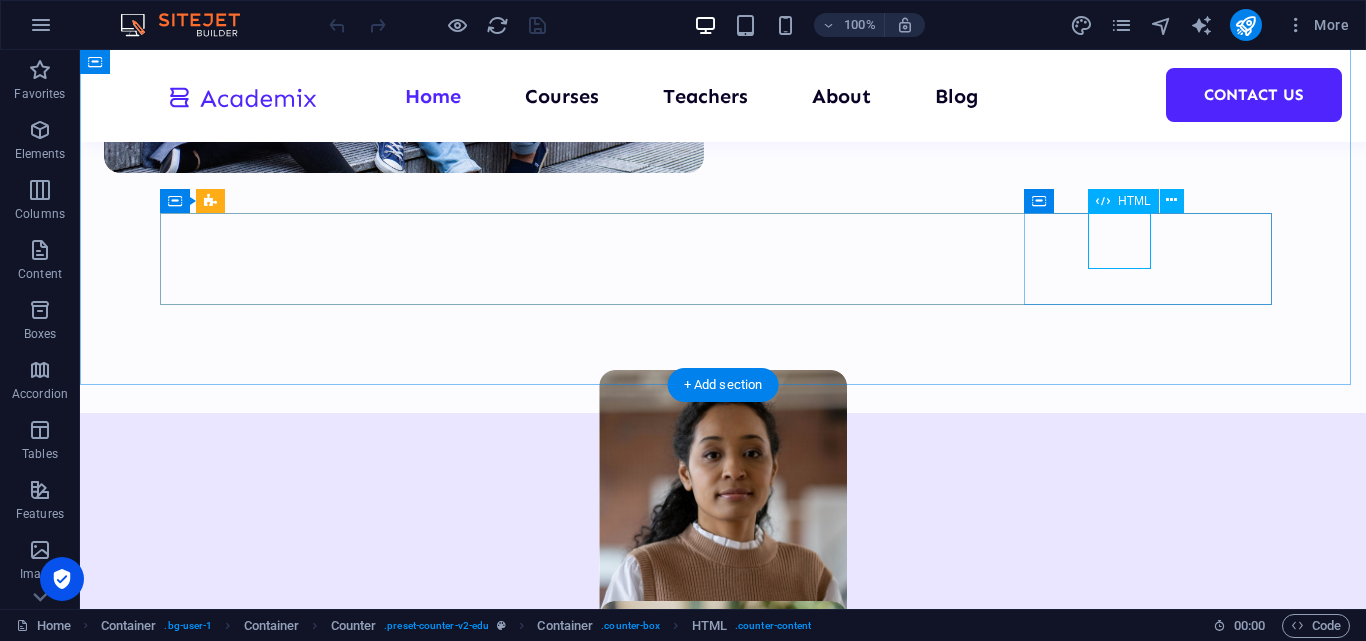 click on "20" at bounding box center [291, 1967] 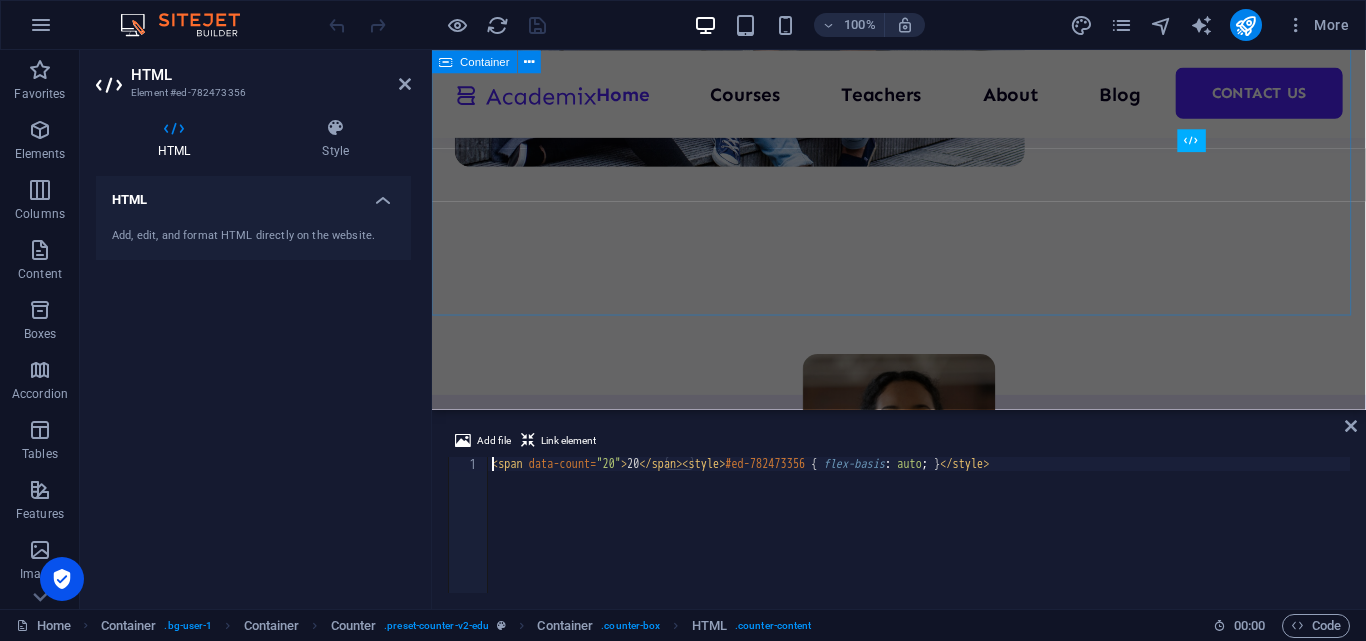 scroll, scrollTop: 1060, scrollLeft: 0, axis: vertical 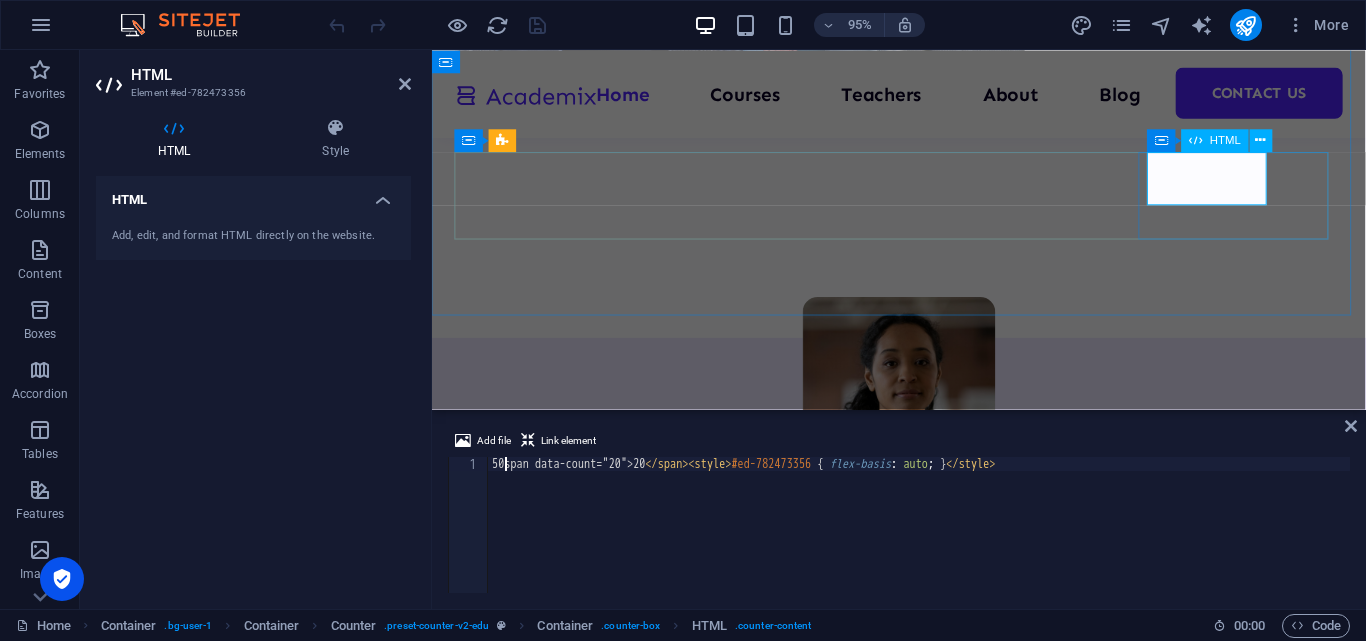 click on "50 20" at bounding box center [558, 1703] 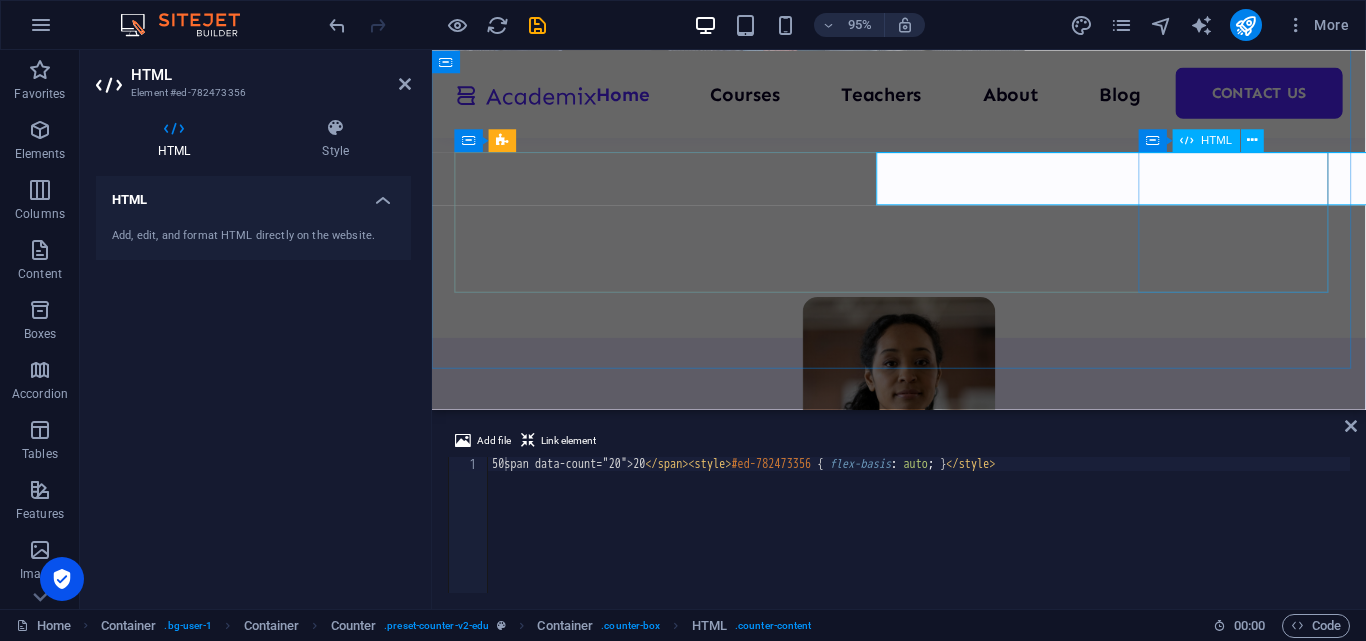 click on "50span data-count="20">20" at bounding box center (558, 1759) 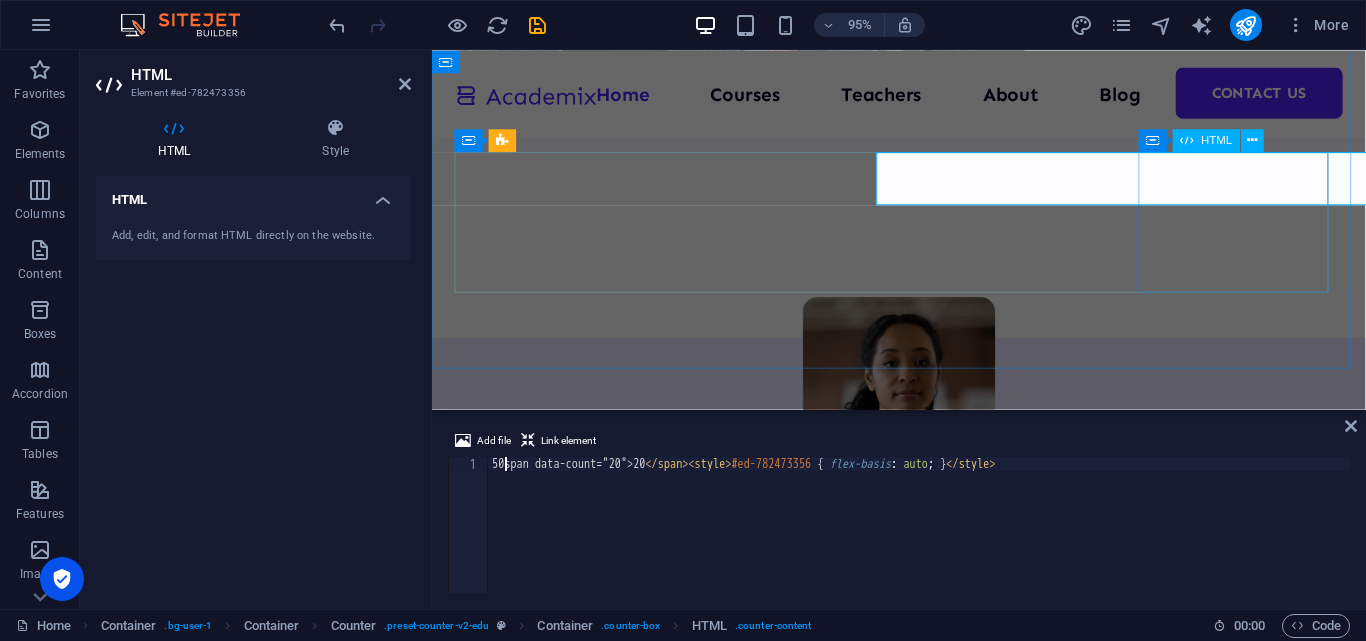 click on "50span data-count="20">20" at bounding box center (558, 1759) 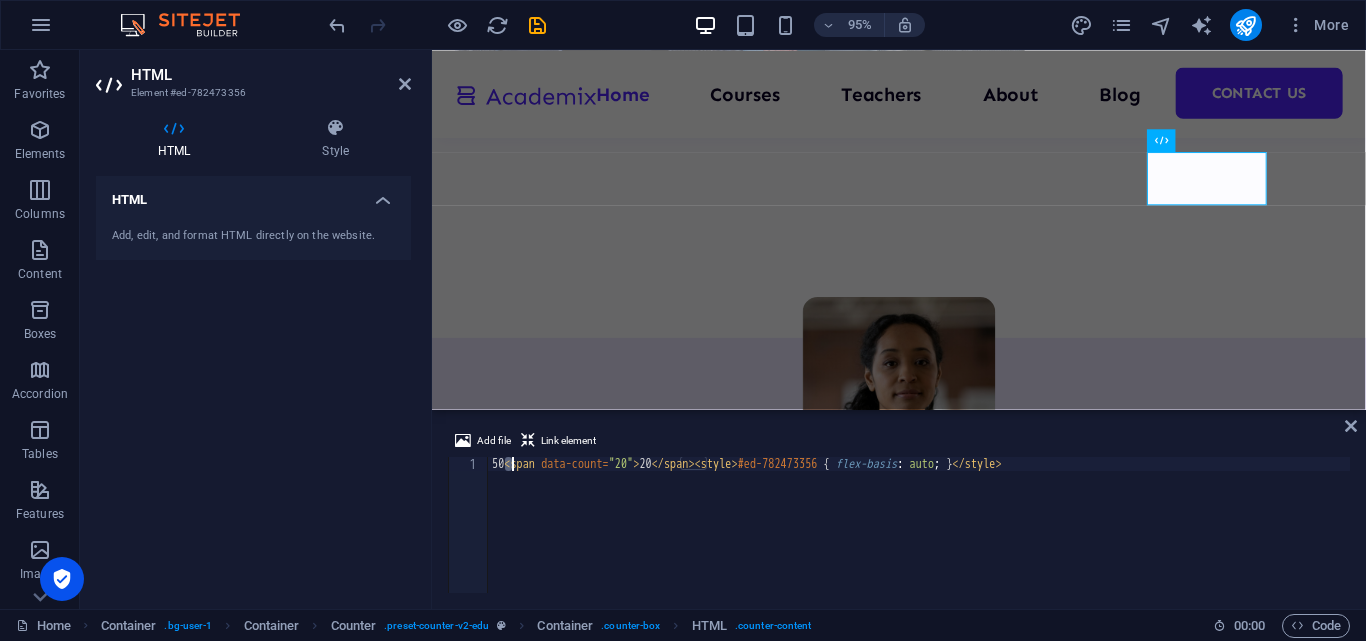 click on "50 < span   data-count = "20" > 20 </ span > < style > #ed-782473356   {   flex-basis :   auto ;   } </ style >" at bounding box center (919, 539) 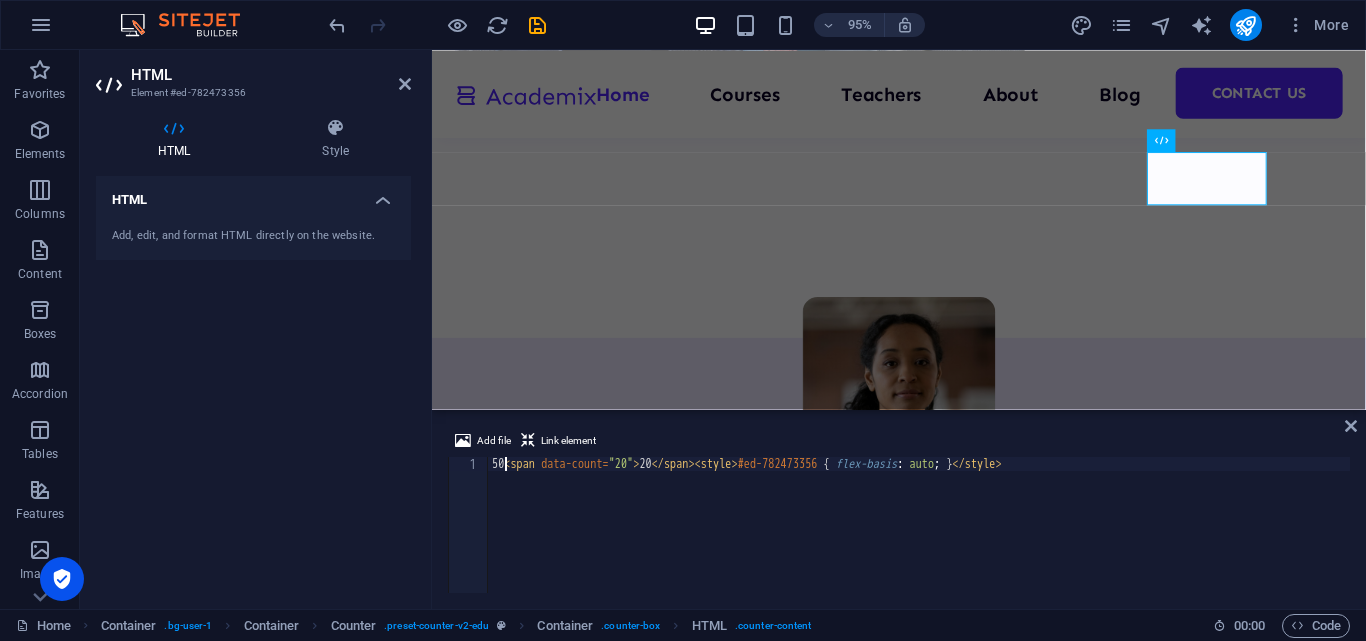 click on "50 < span   data-count = "20" > 20 </ span > < style > #ed-782473356   {   flex-basis :   auto ;   } </ style >" at bounding box center (919, 539) 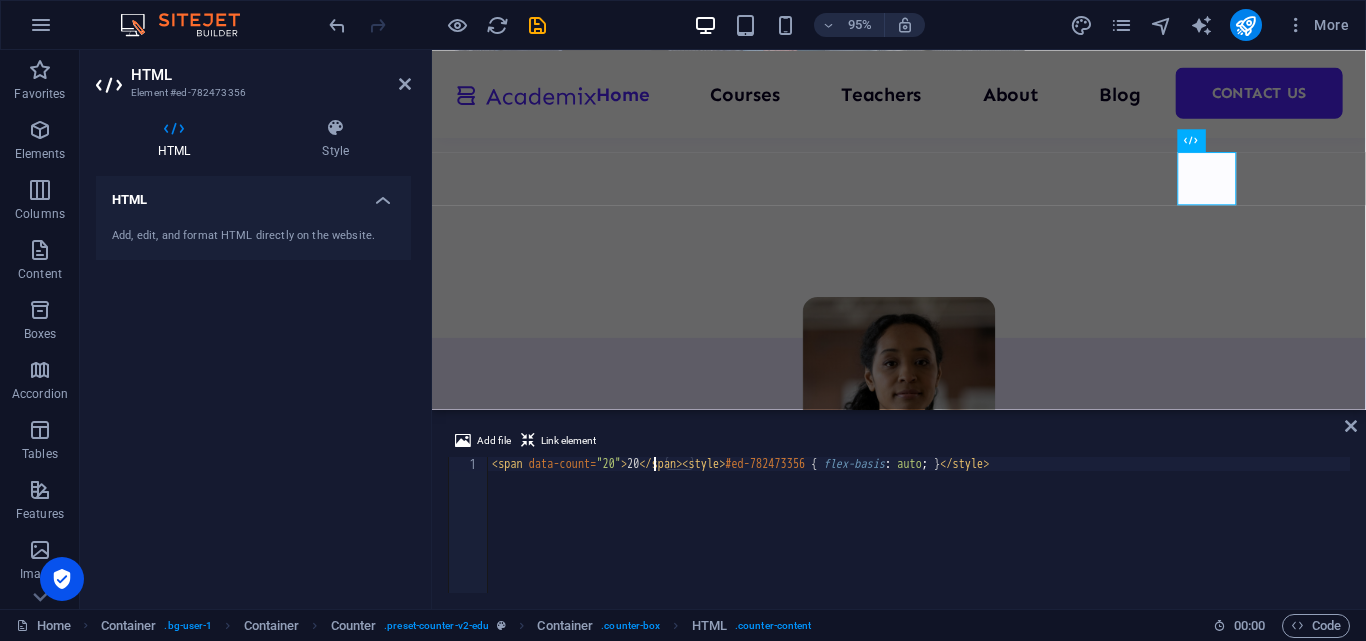click on "< span   data-count = "20" > 20 </ span > < style > #ed-782473356   {   flex-basis :   auto ;   } </ style >" at bounding box center (919, 539) 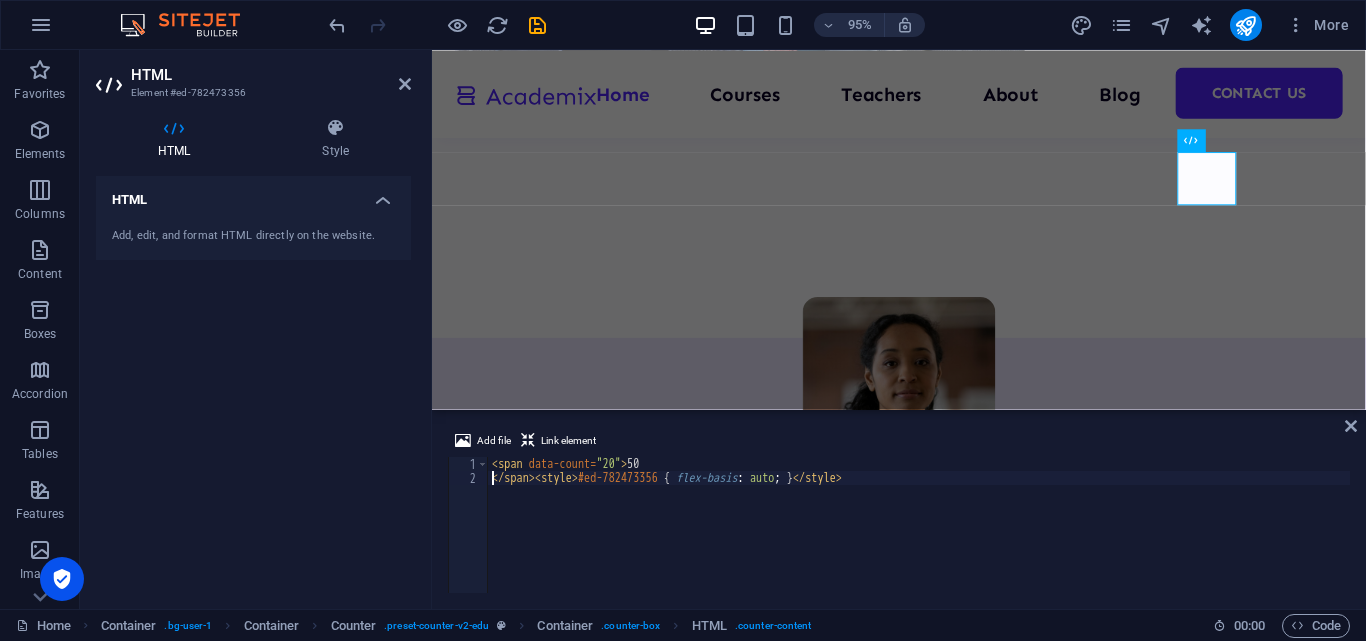 scroll, scrollTop: 0, scrollLeft: 1, axis: horizontal 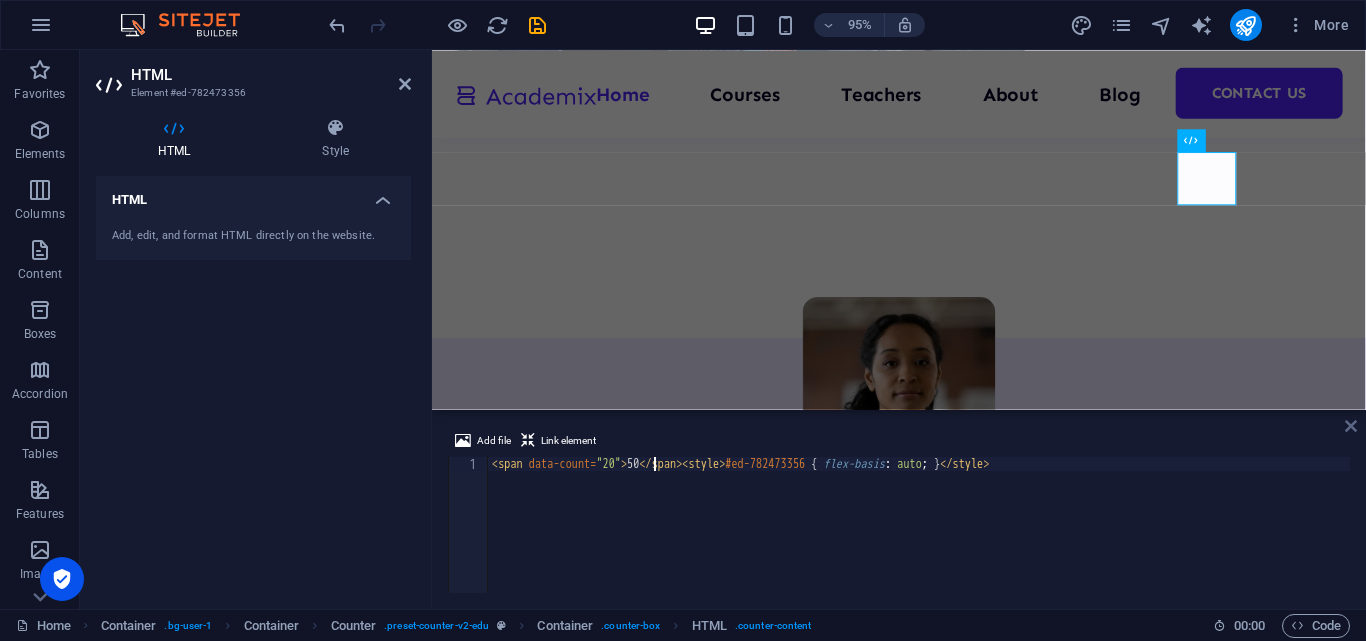 type on "<span data-count="20">50</span><style>#ed-782473356 { flex-basis: auto; }</style>" 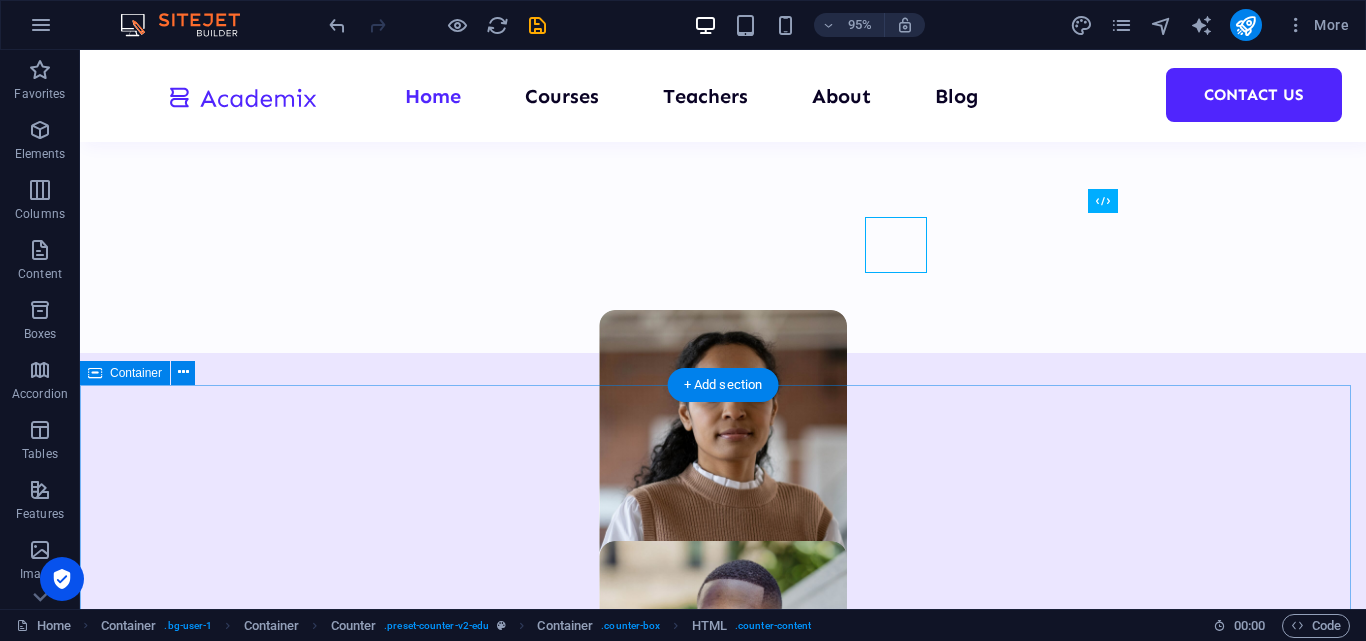 scroll, scrollTop: 1000, scrollLeft: 0, axis: vertical 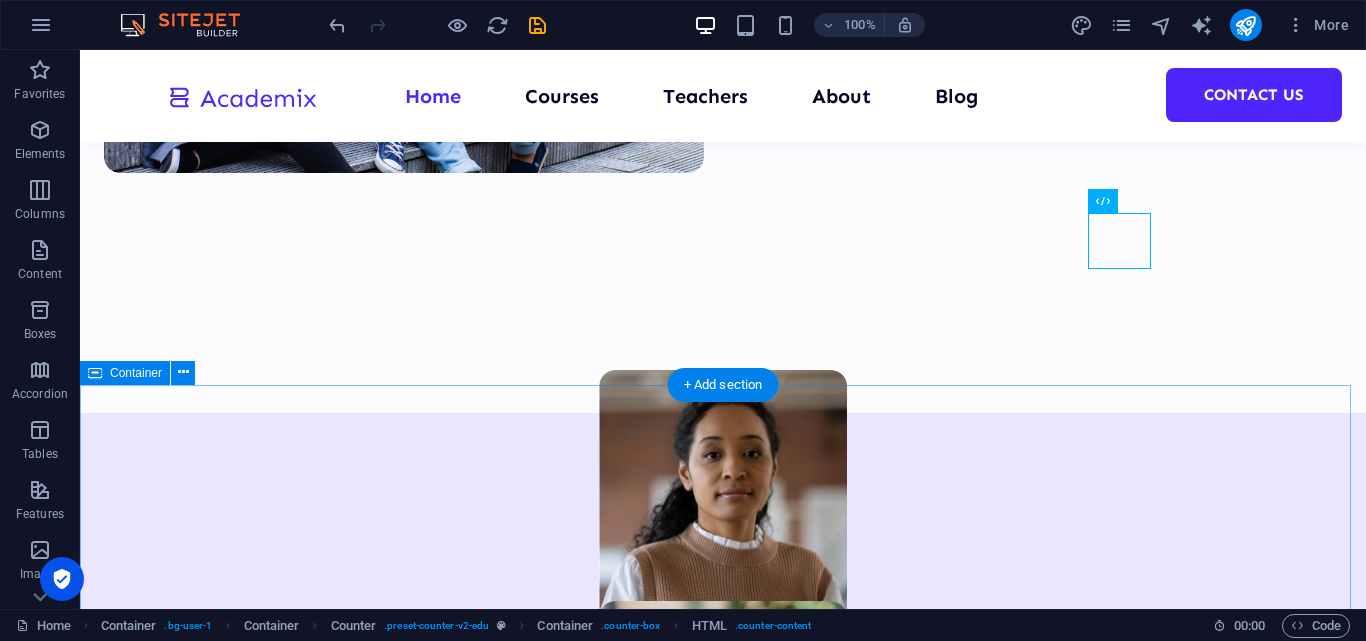click on "About Education Highly skilled teachers Lorem ipsum dolor sit amet consectetur. Modern course content Lorem ipsum dolor sit amet consectetur. Great community Lorem ipsum dolor sit amet consectetur. All about us" at bounding box center [723, 2742] 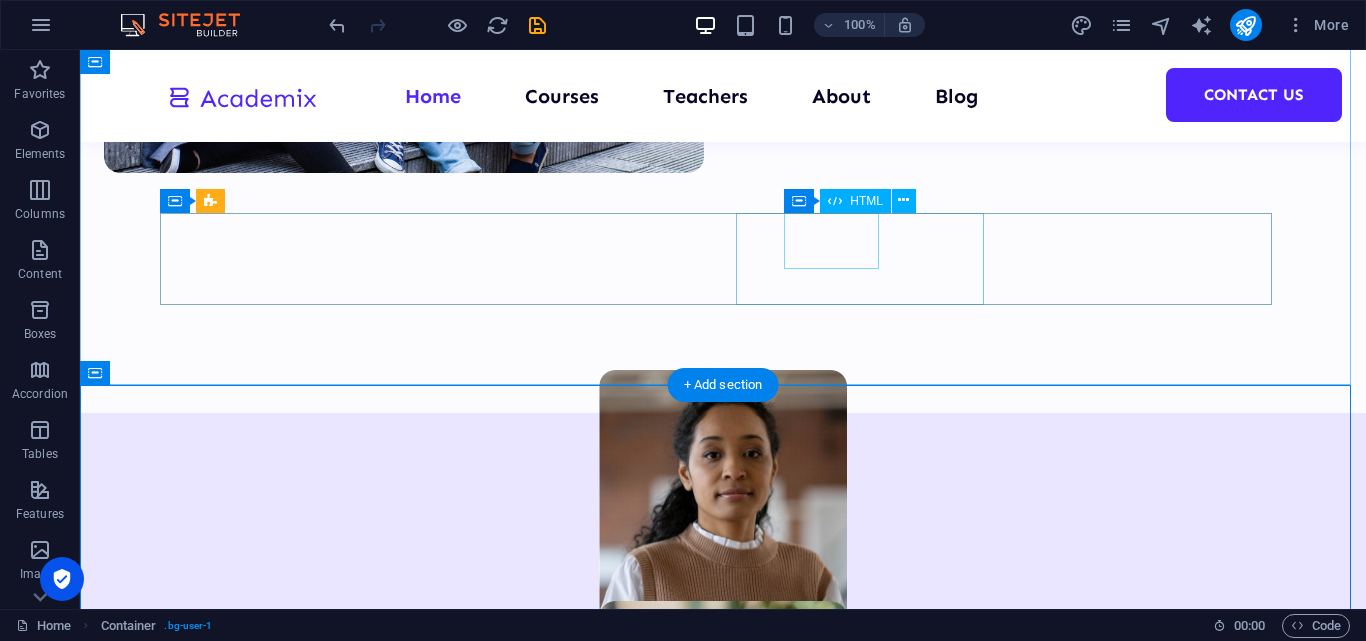 click on "200" at bounding box center (291, 1790) 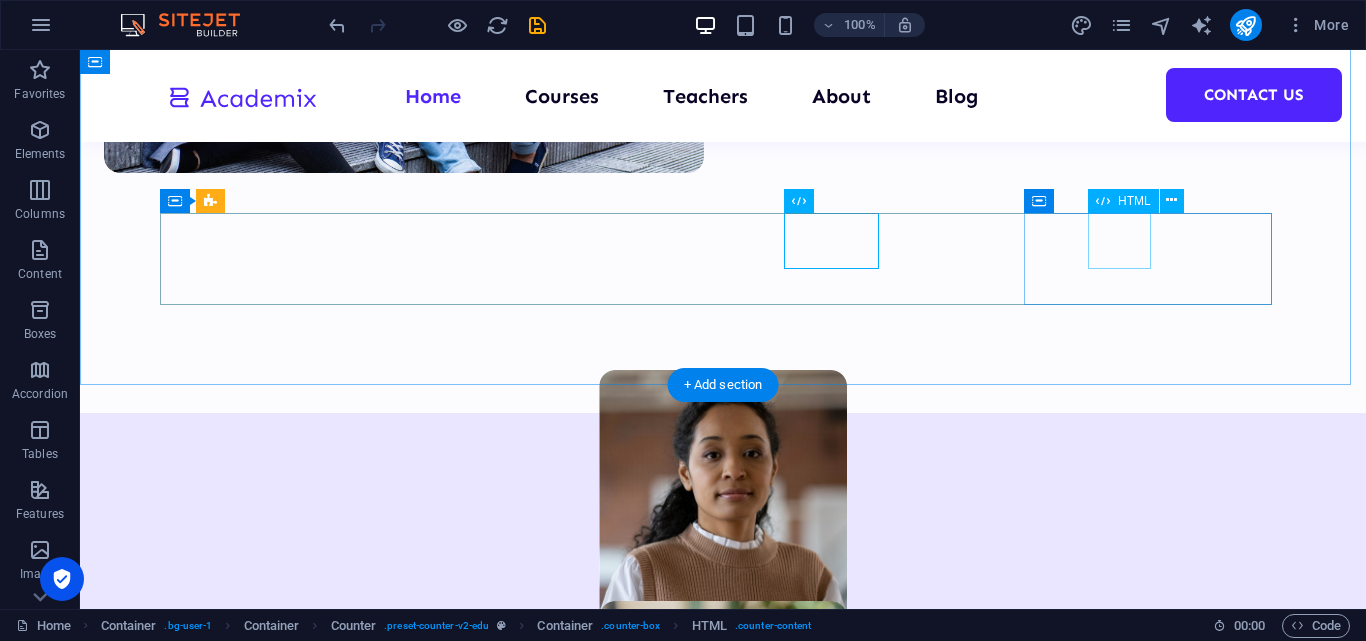 click on "50" at bounding box center [291, 1967] 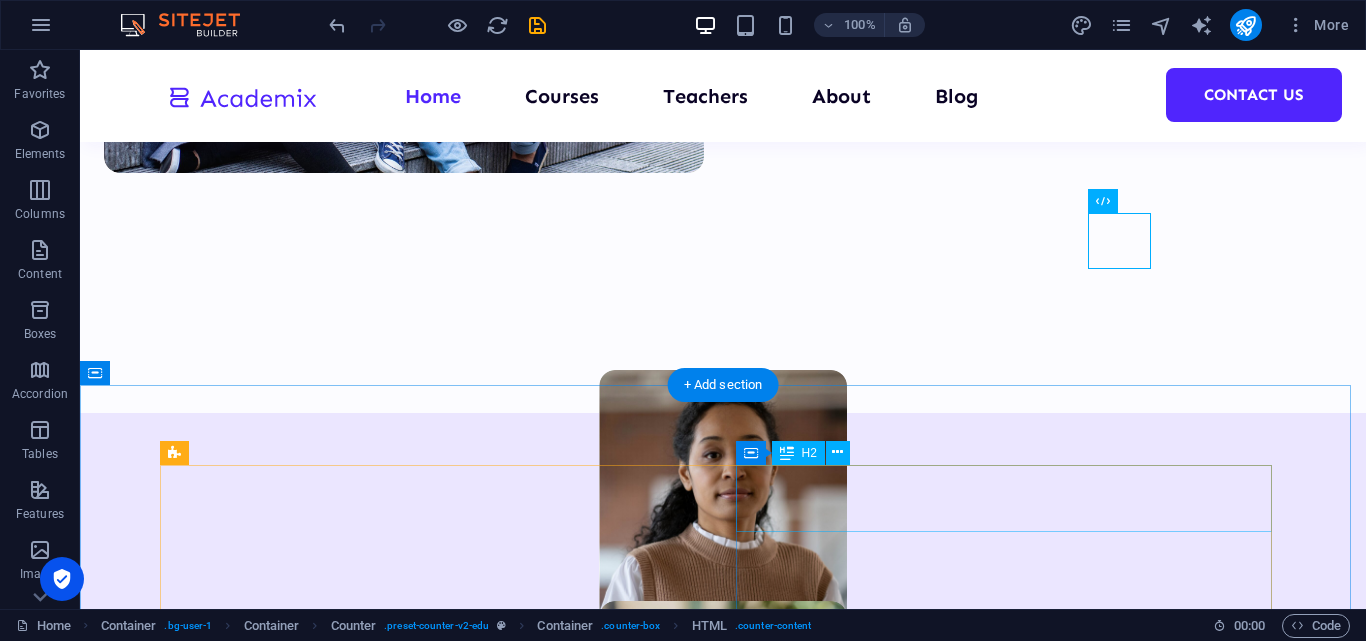 click on "About Education" at bounding box center [435, 2769] 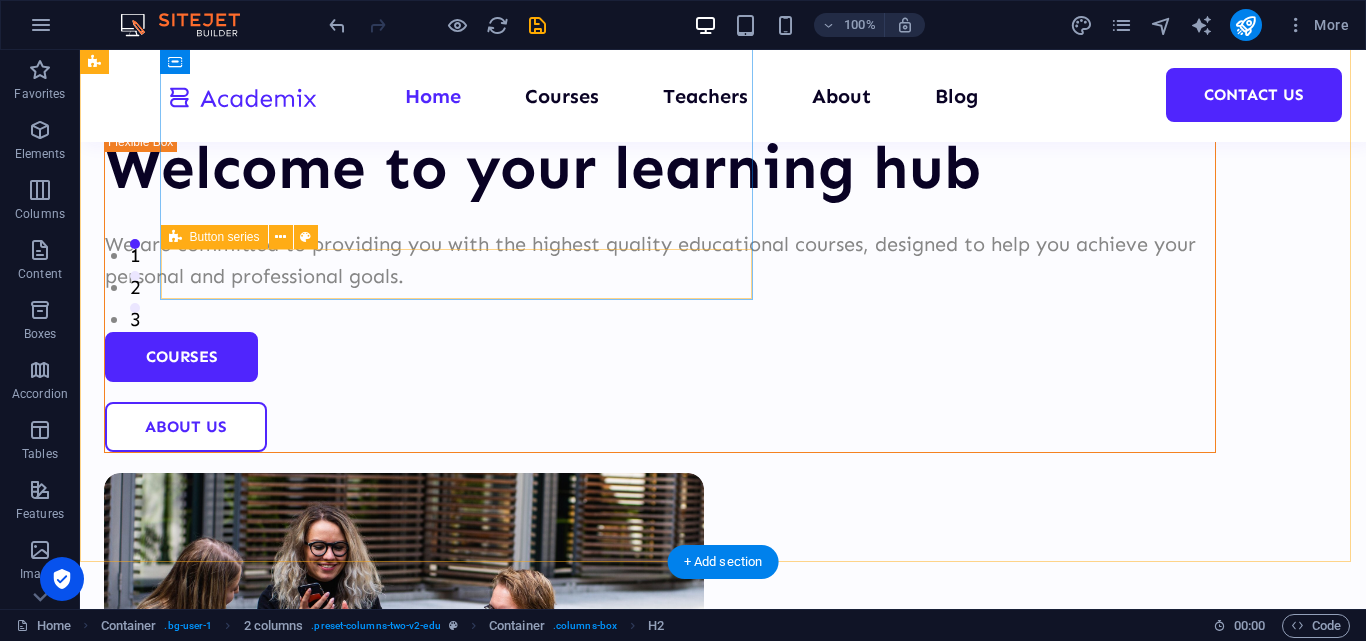 scroll, scrollTop: 0, scrollLeft: 0, axis: both 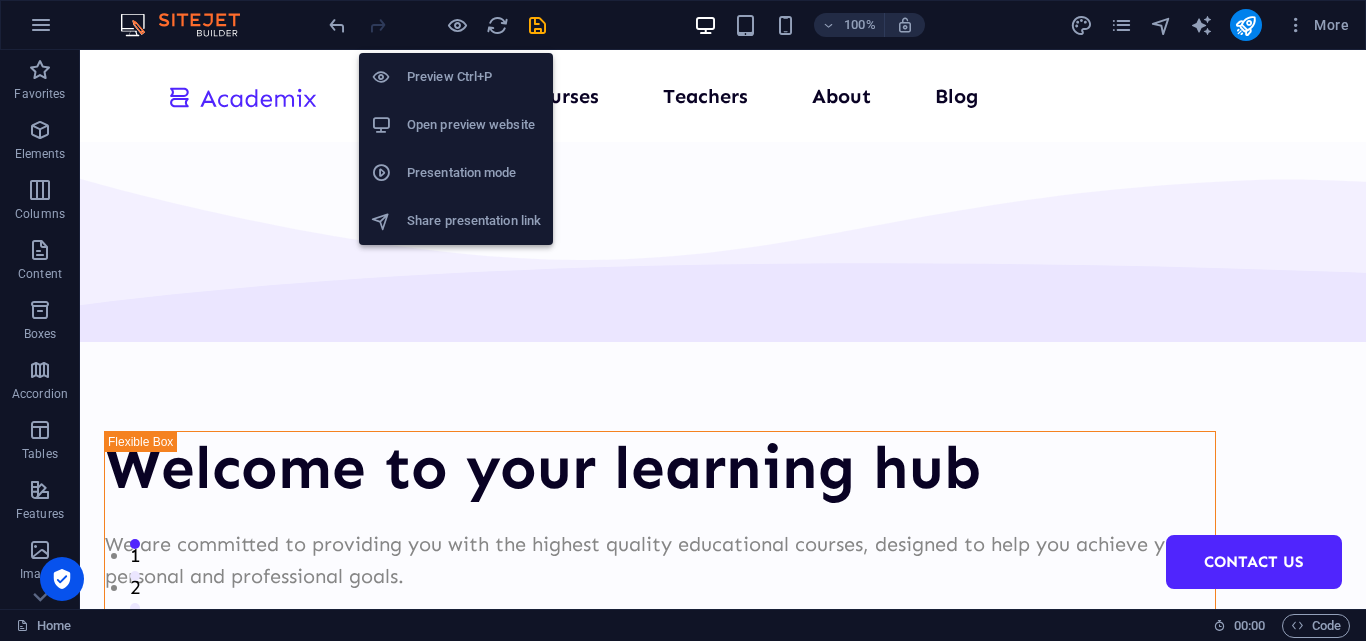 drag, startPoint x: 458, startPoint y: 29, endPoint x: 452, endPoint y: 38, distance: 10.816654 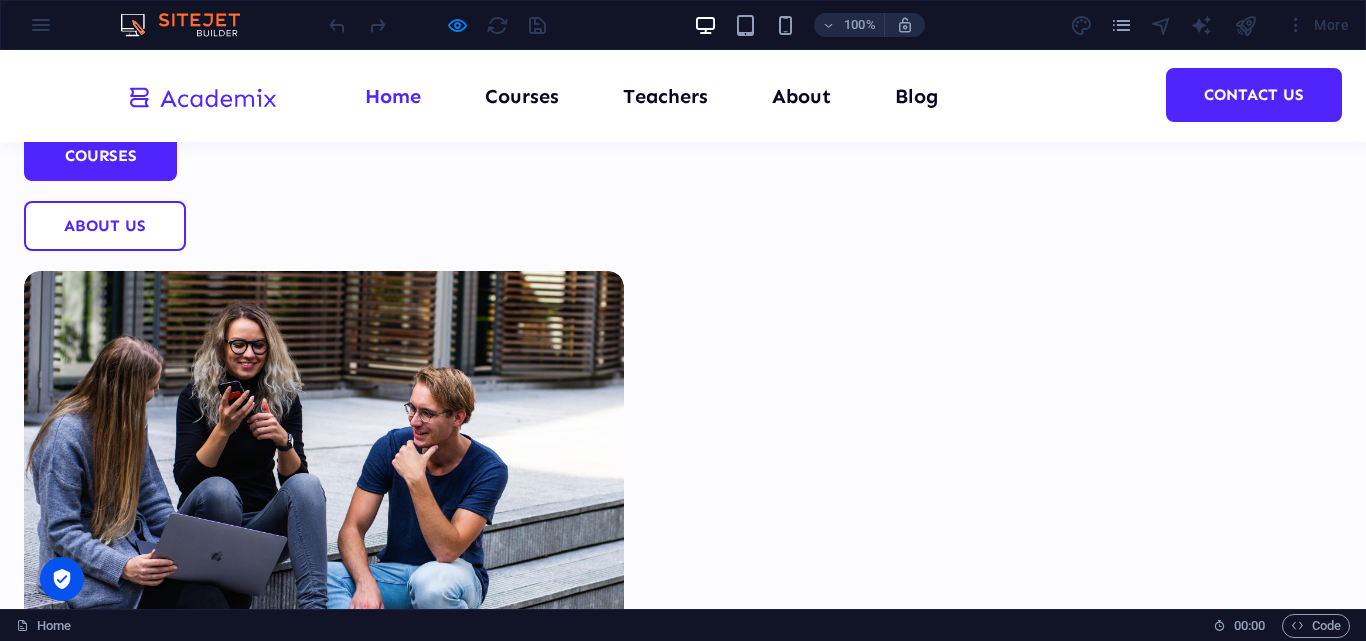scroll, scrollTop: 900, scrollLeft: 0, axis: vertical 